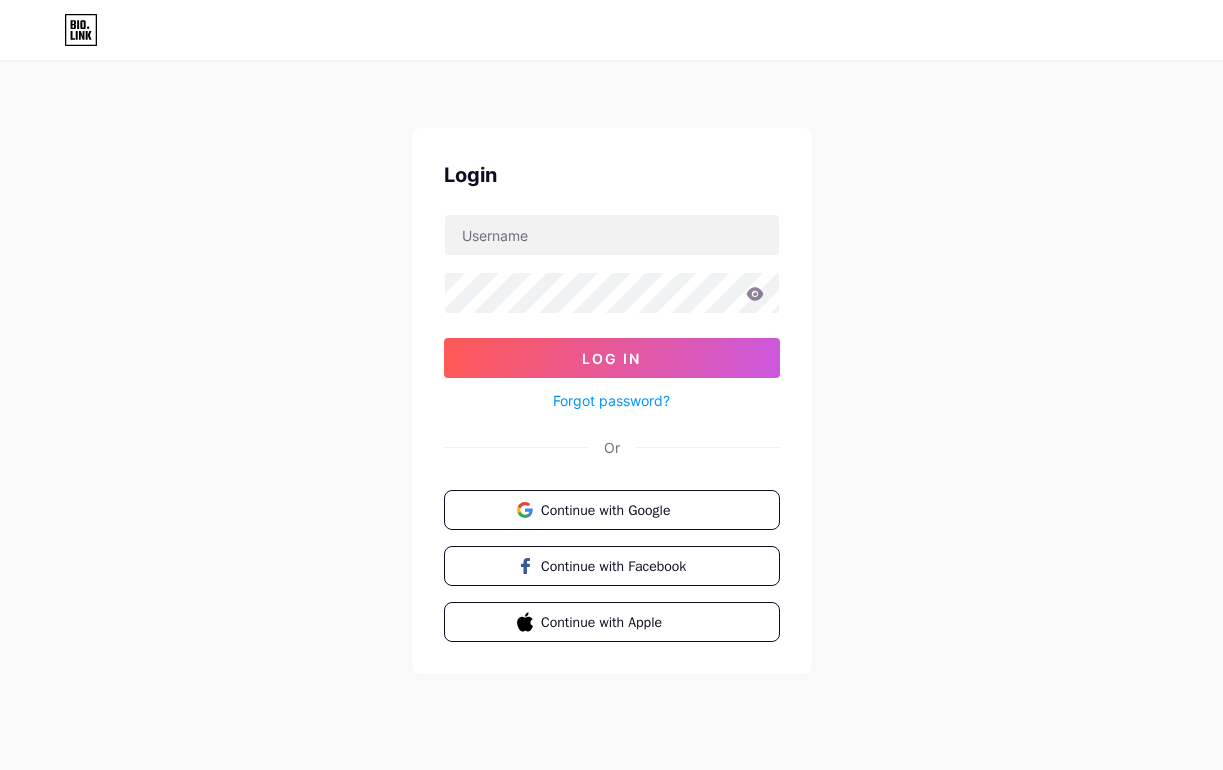 scroll, scrollTop: 0, scrollLeft: 0, axis: both 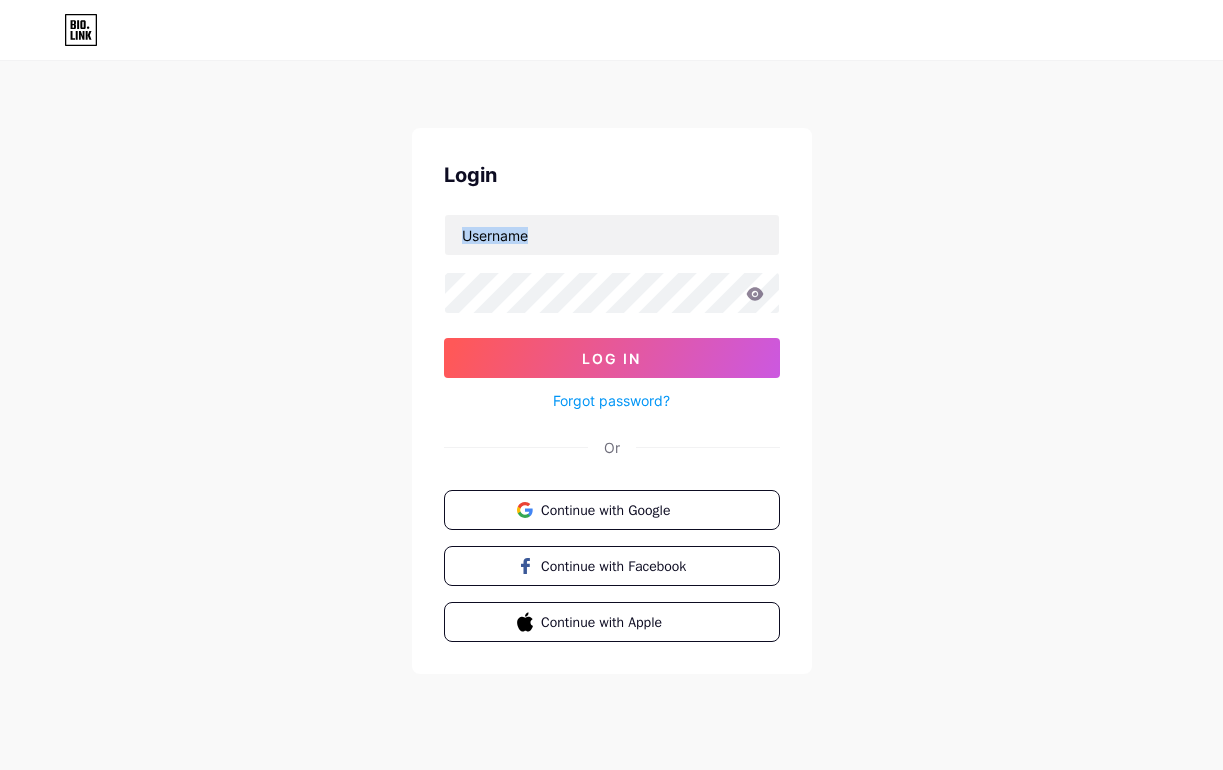 click on "Login                   Log In
Forgot password?
Or       Continue with Google     Continue with Facebook
Continue with Apple" at bounding box center (611, 369) 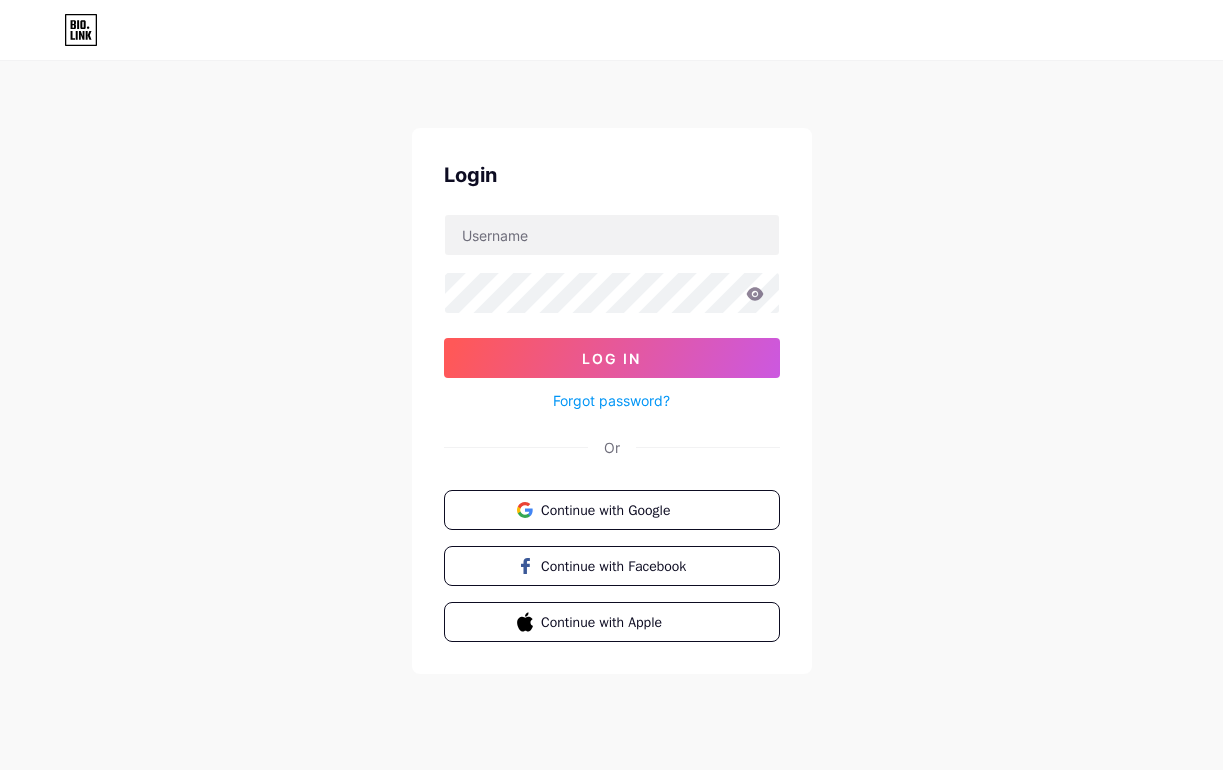 scroll, scrollTop: 0, scrollLeft: 0, axis: both 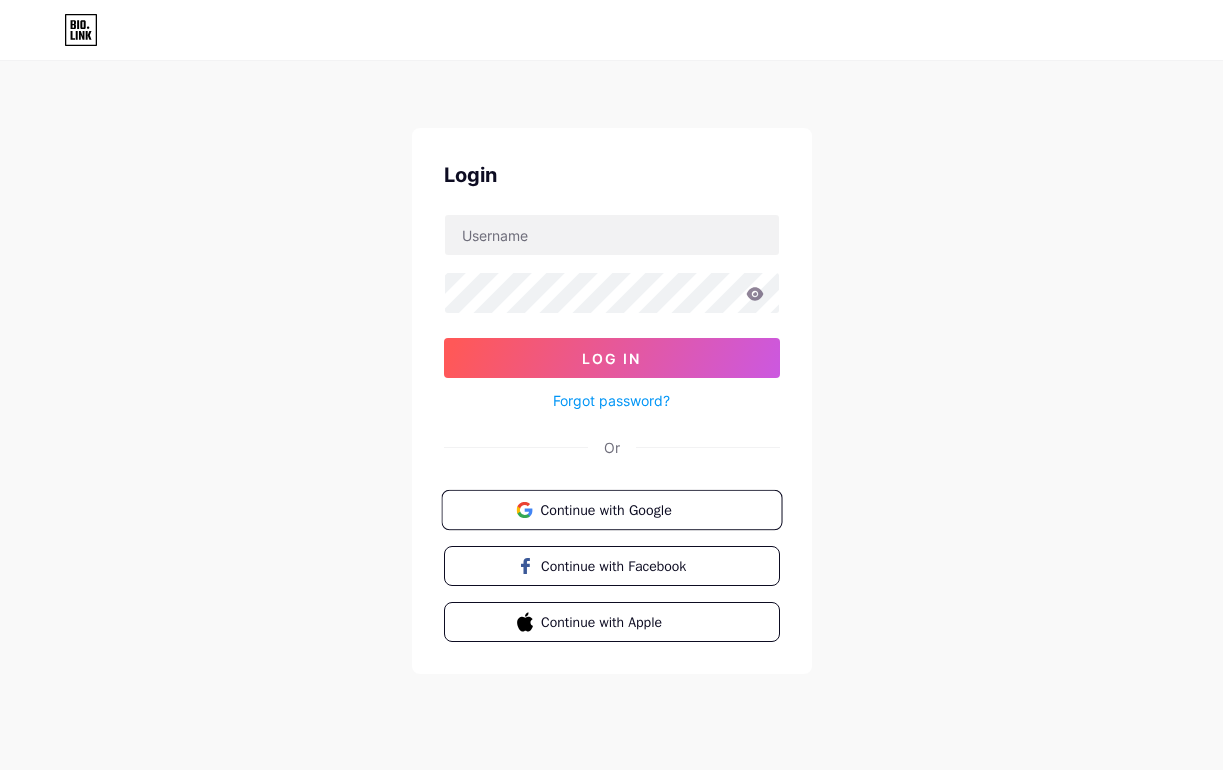 click on "Continue with Google" at bounding box center [623, 509] 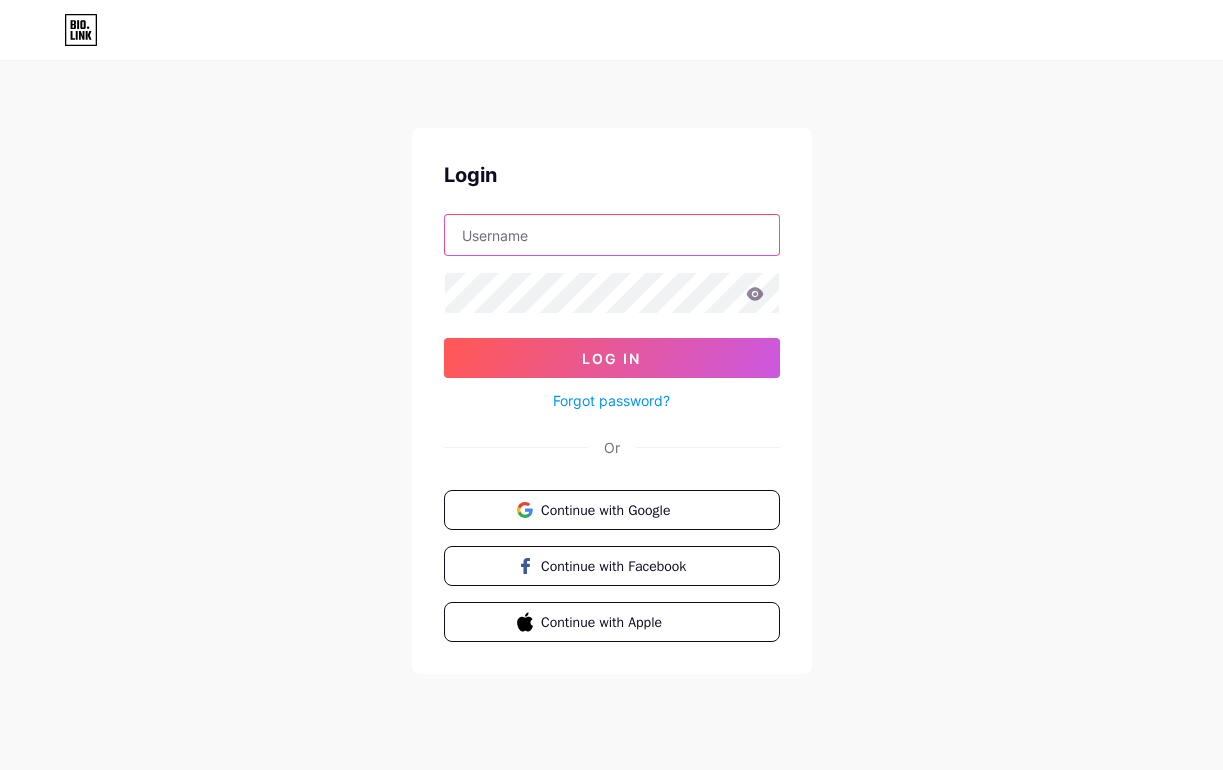 click at bounding box center [612, 235] 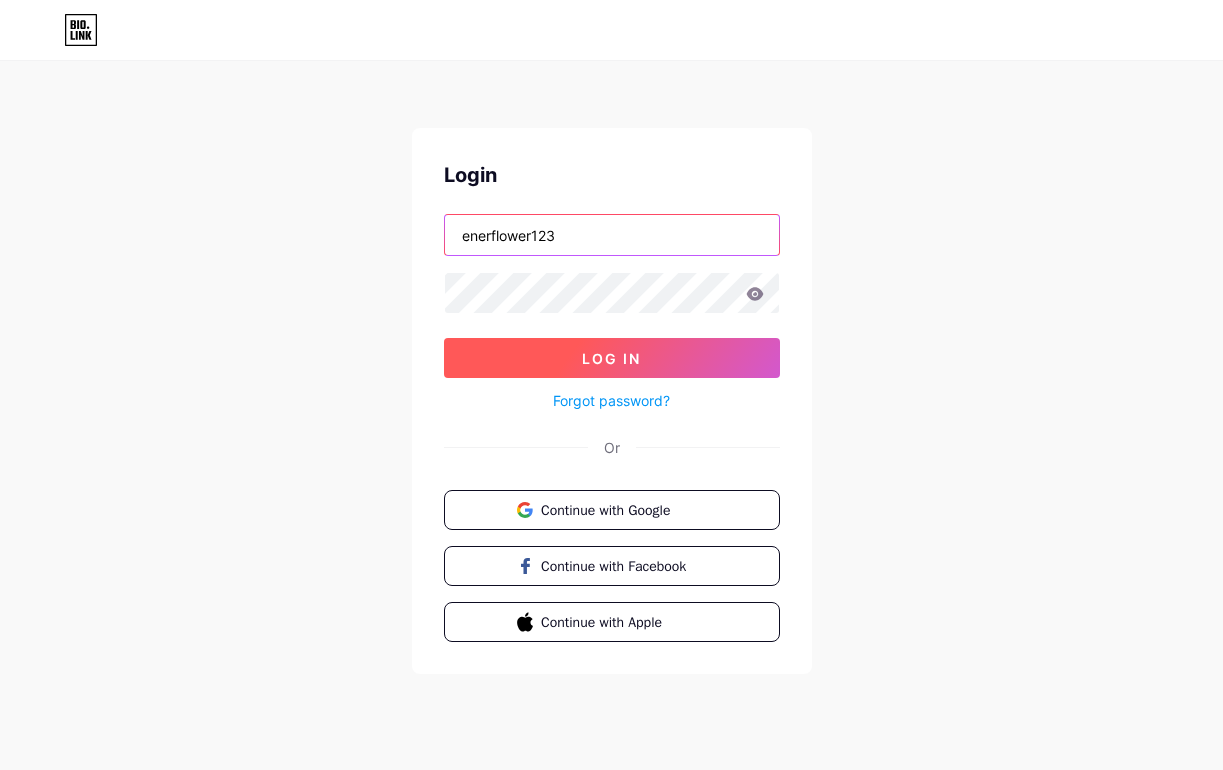 type on "enerflower123" 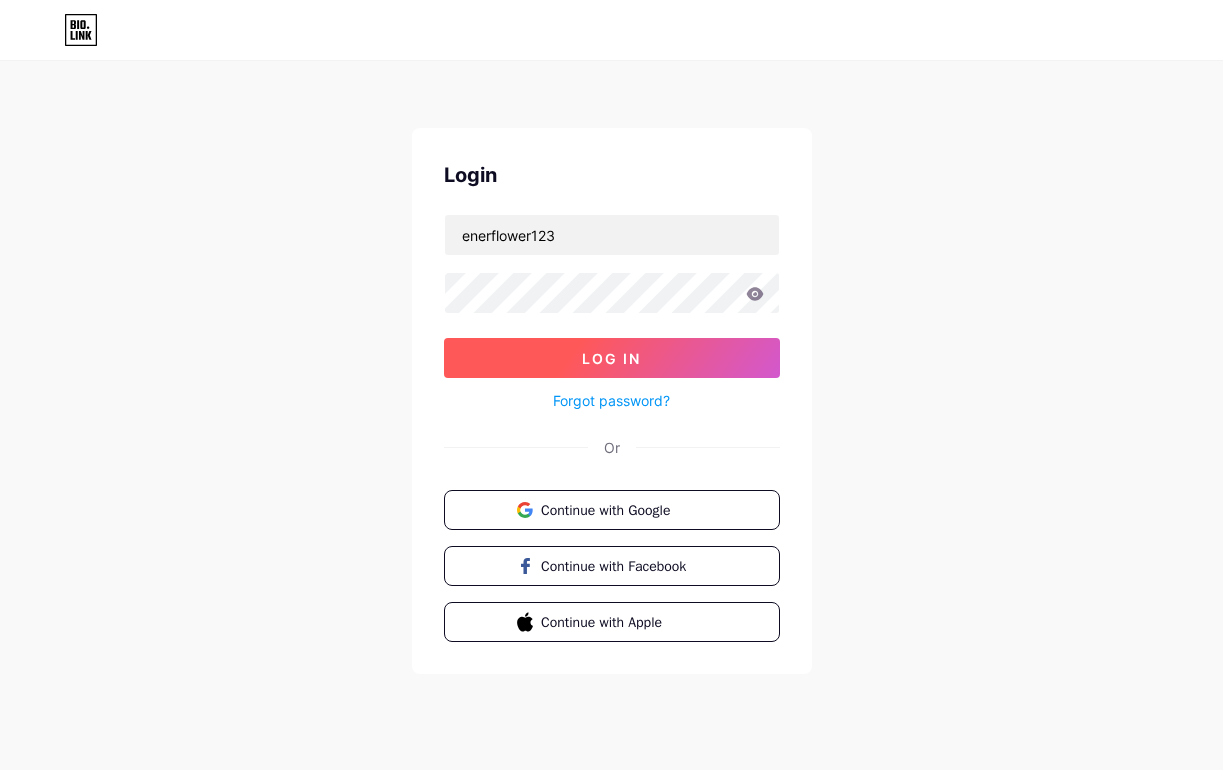 click on "Log In" at bounding box center (612, 358) 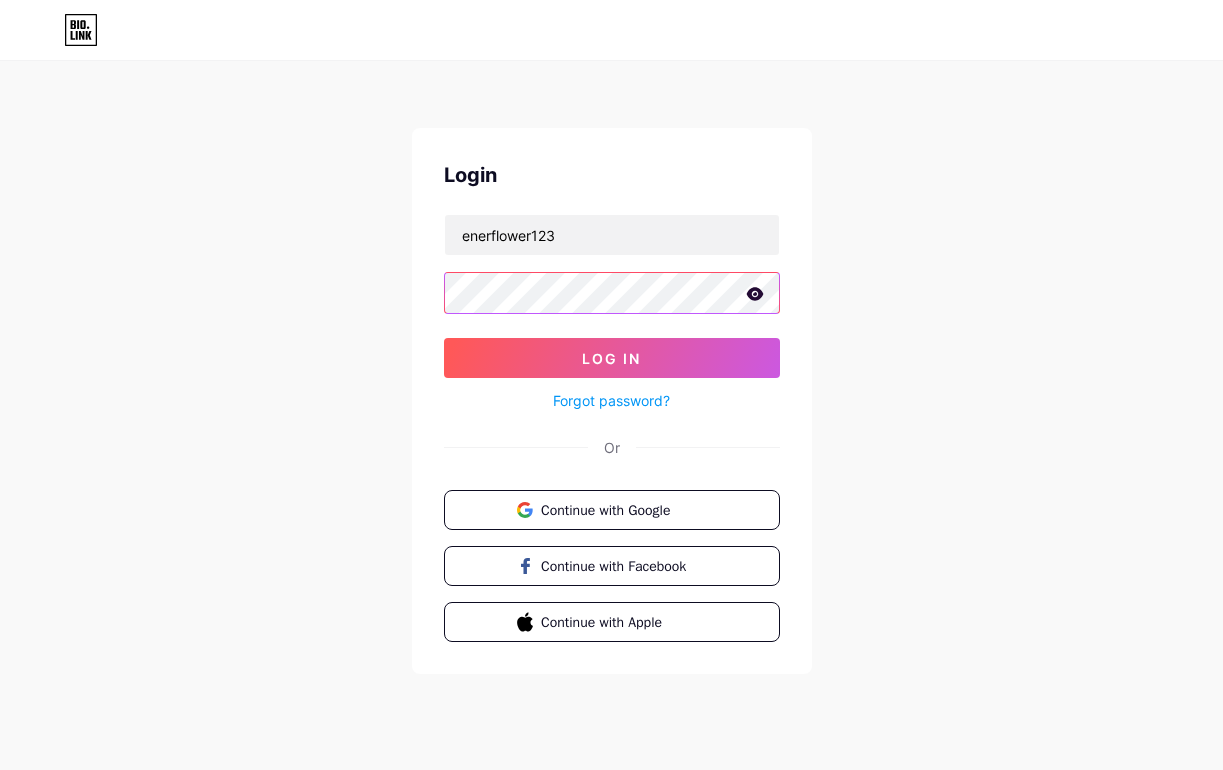 click on "Log In" at bounding box center (612, 358) 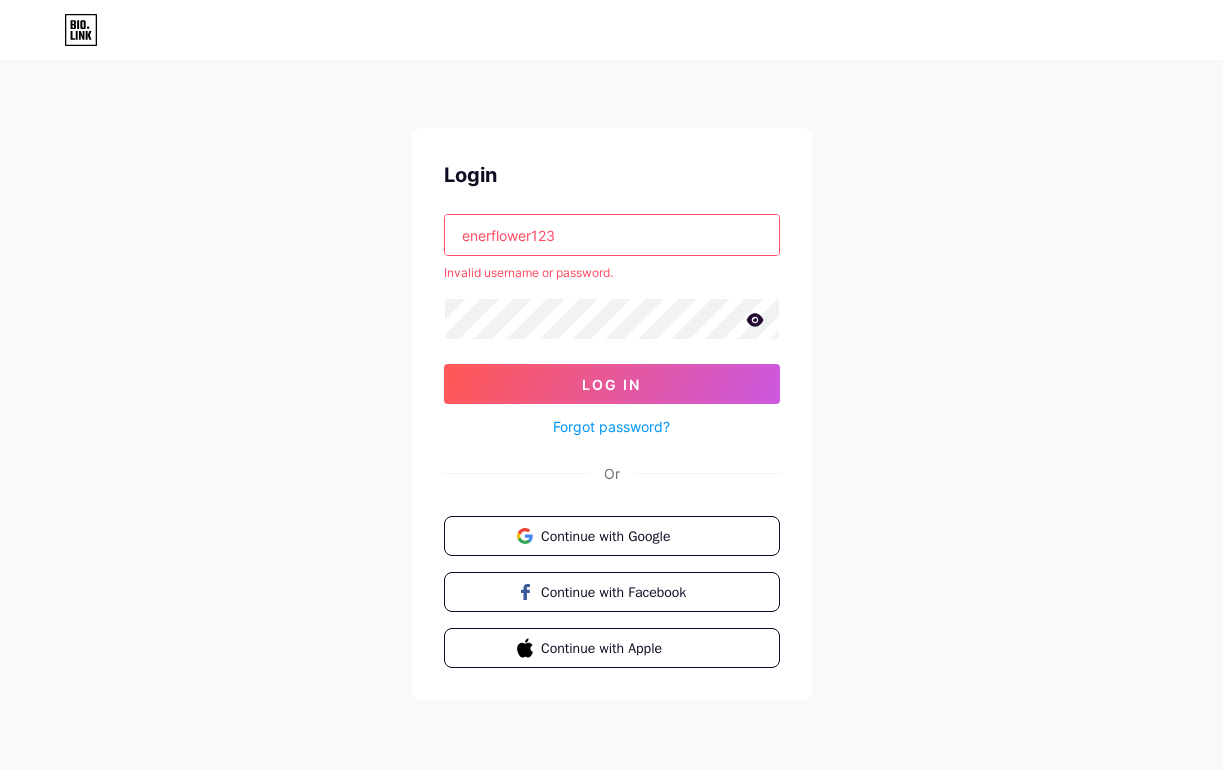 click on "Login     enerflower123   Invalid username or password.             Log In
Forgot password?
Or       Continue with Google     Continue with Facebook
Continue with Apple" at bounding box center (611, 382) 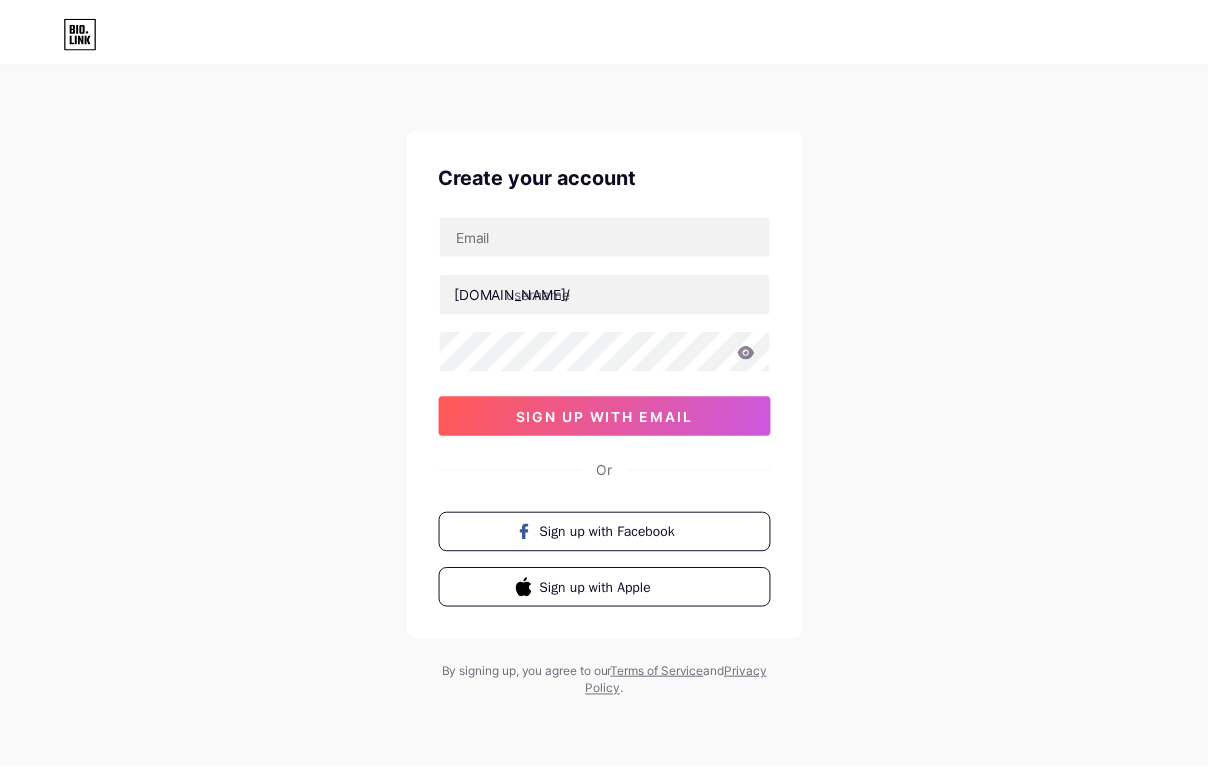 scroll, scrollTop: 0, scrollLeft: 0, axis: both 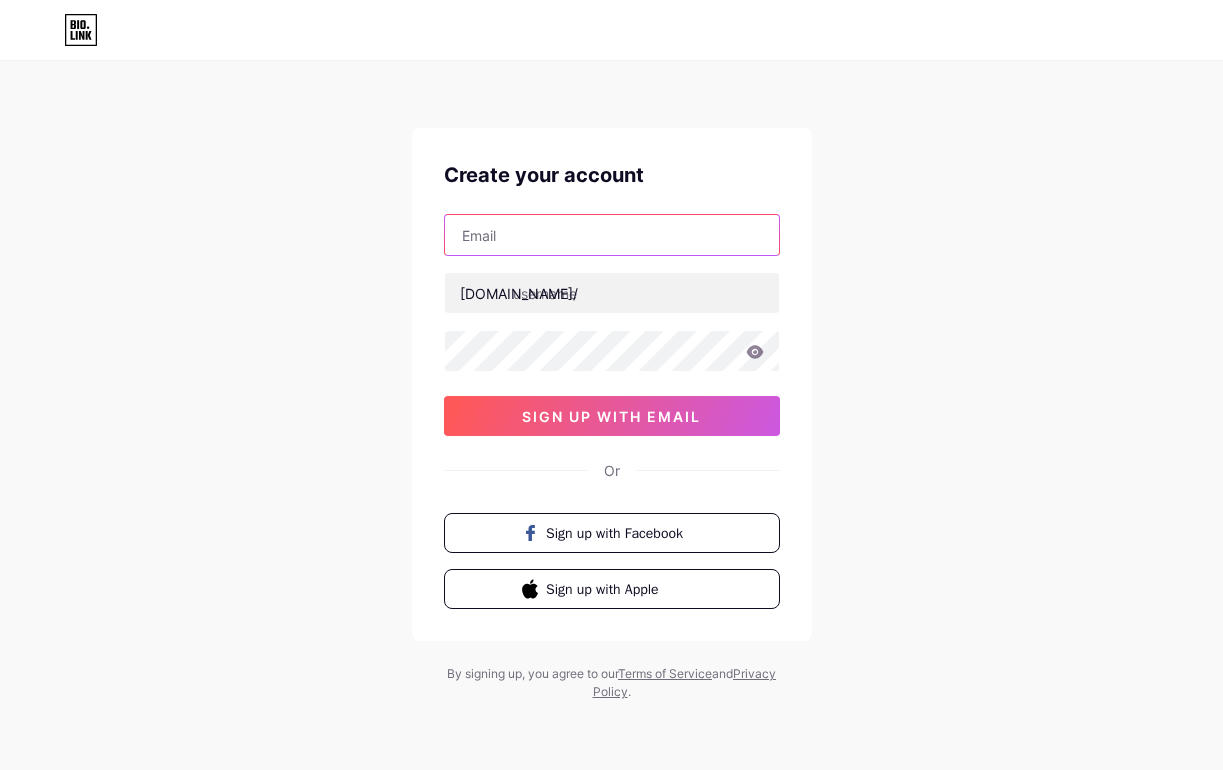 click at bounding box center [612, 235] 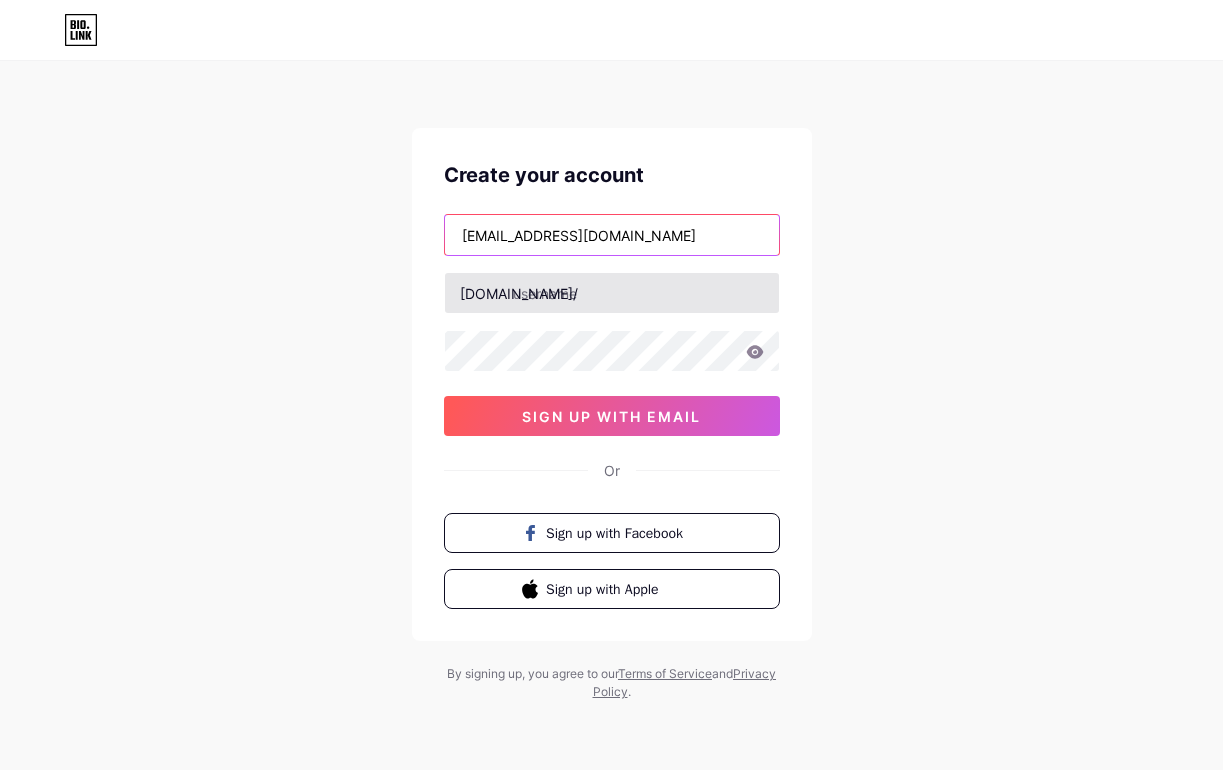 type on "[EMAIL_ADDRESS][DOMAIN_NAME]" 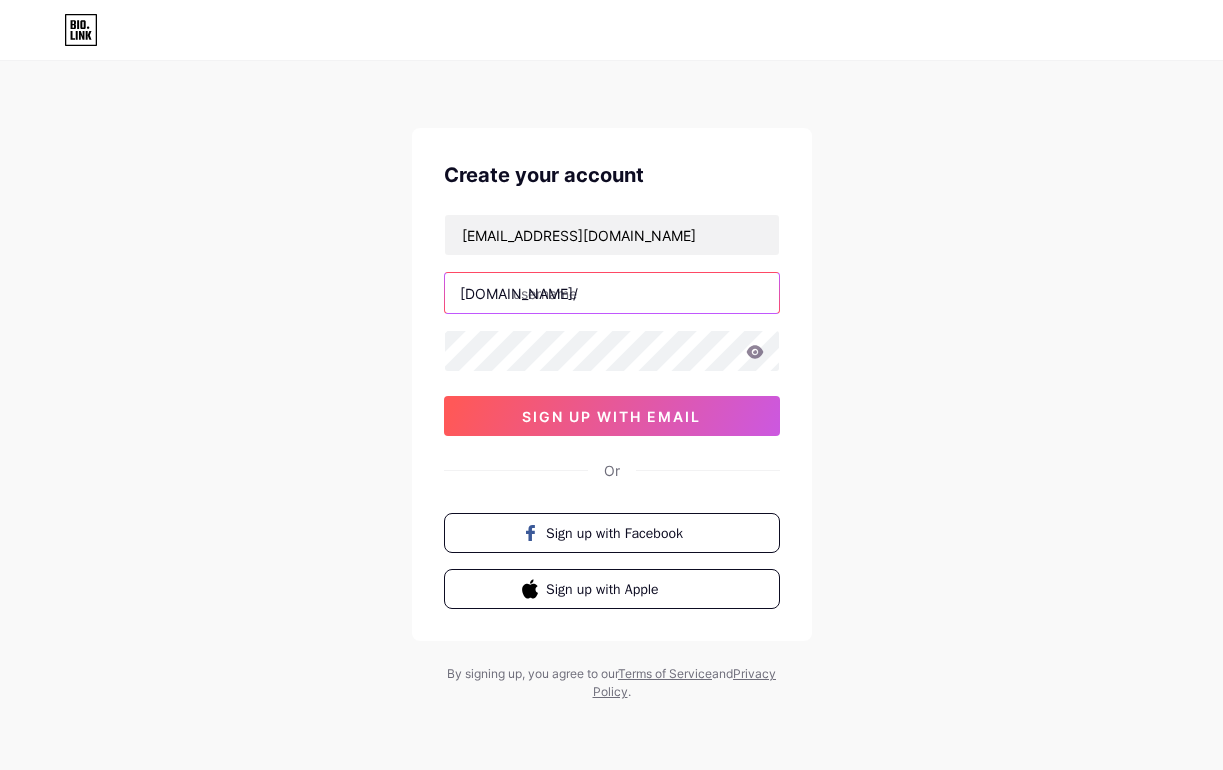 click at bounding box center (612, 293) 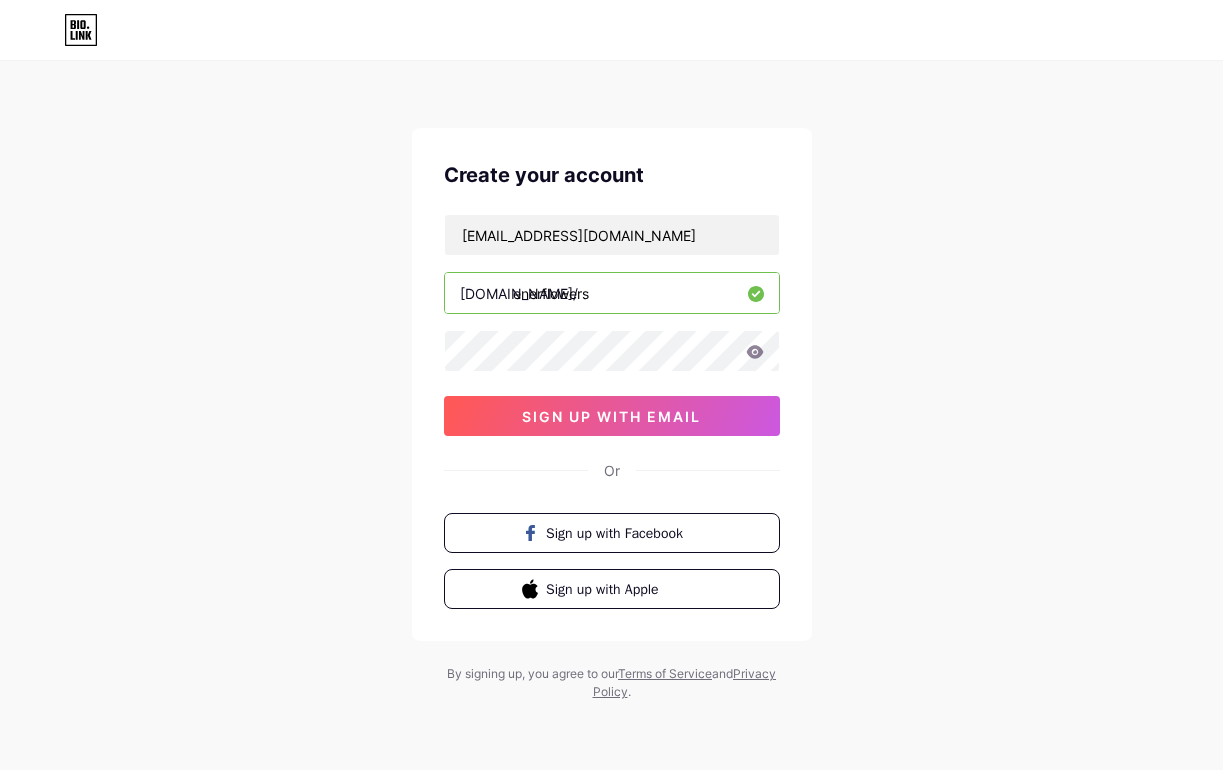 type on "enerflowers" 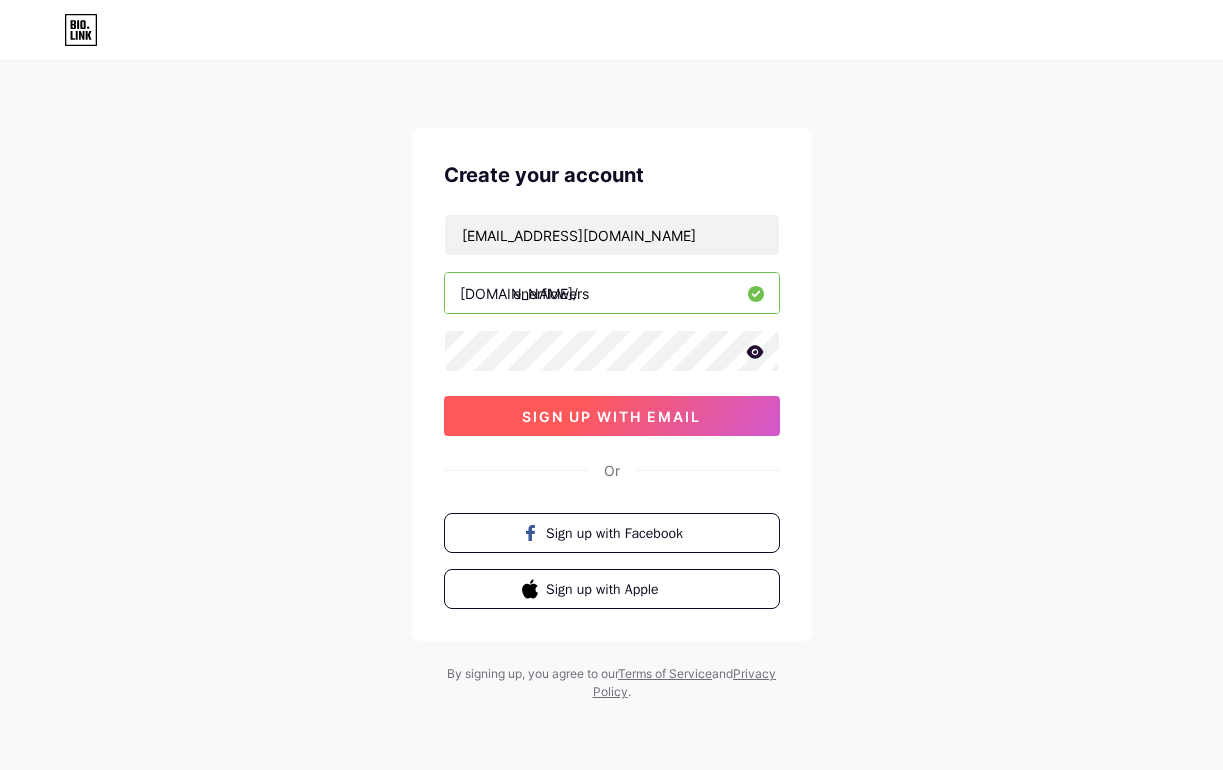 click on "sign up with email" at bounding box center (612, 416) 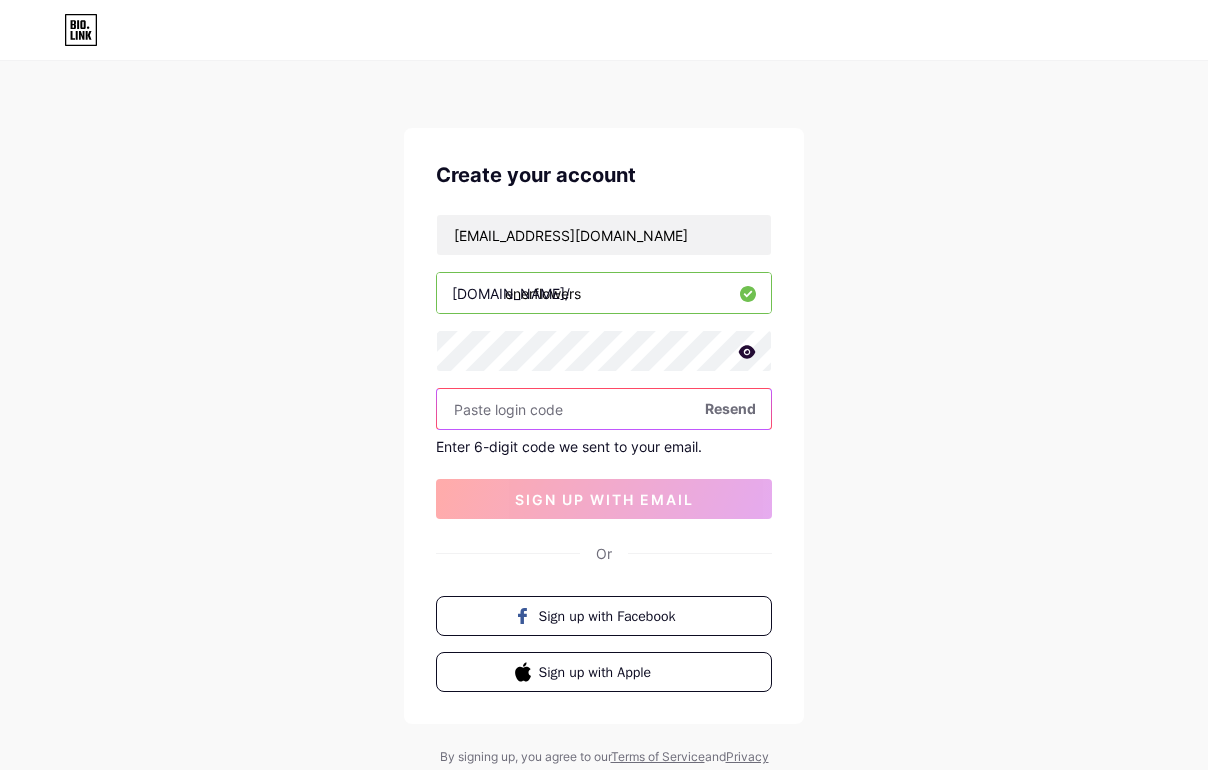 click at bounding box center (604, 409) 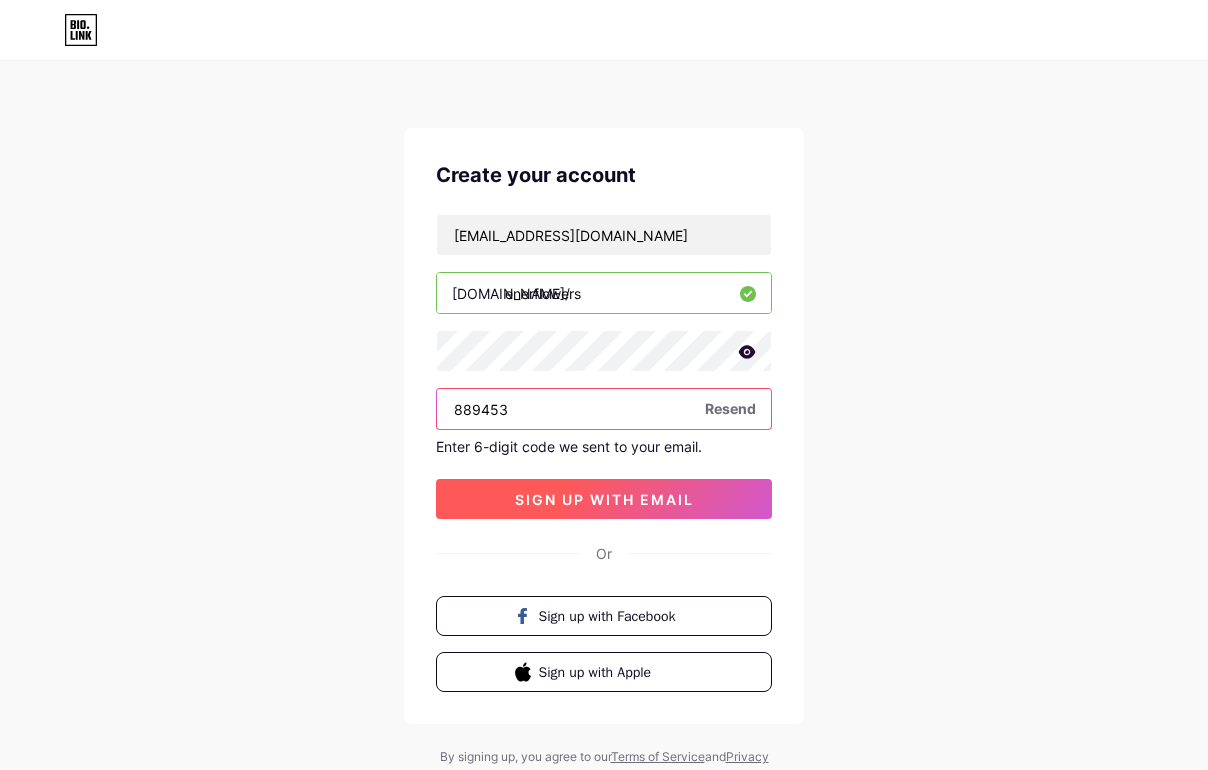 type on "889453" 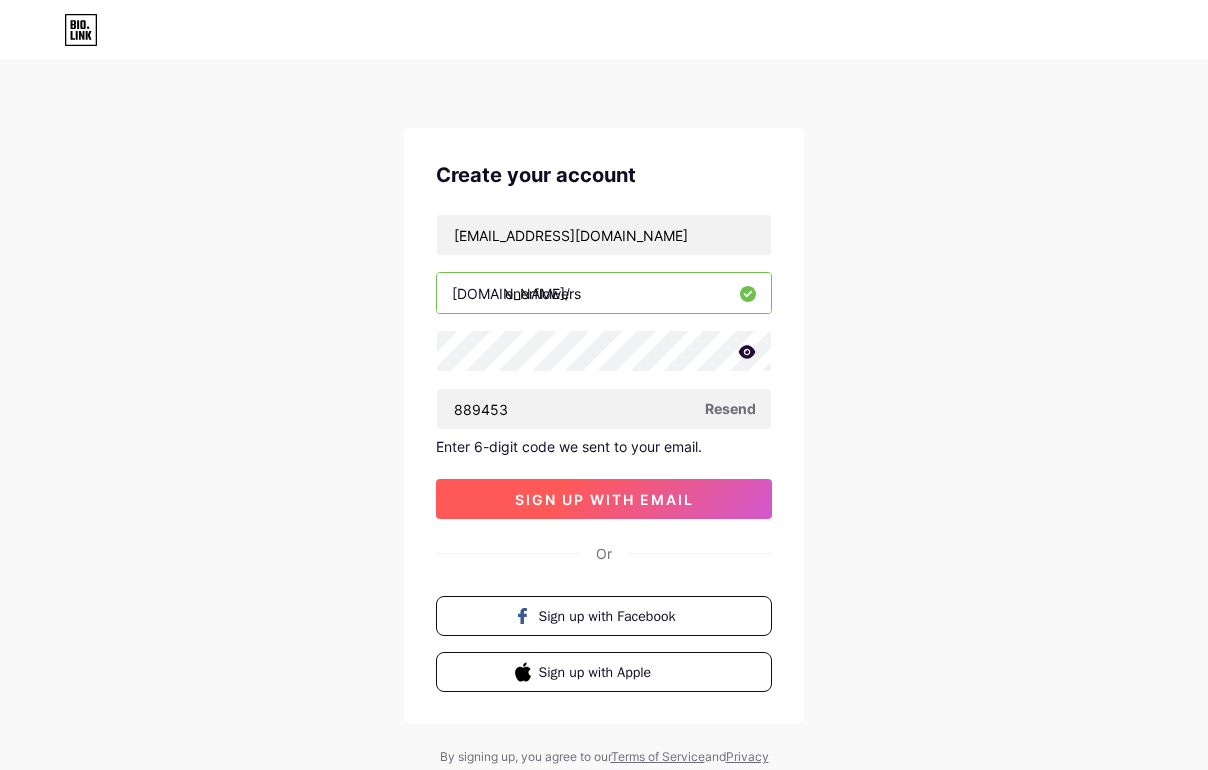 click on "sign up with email" at bounding box center [604, 499] 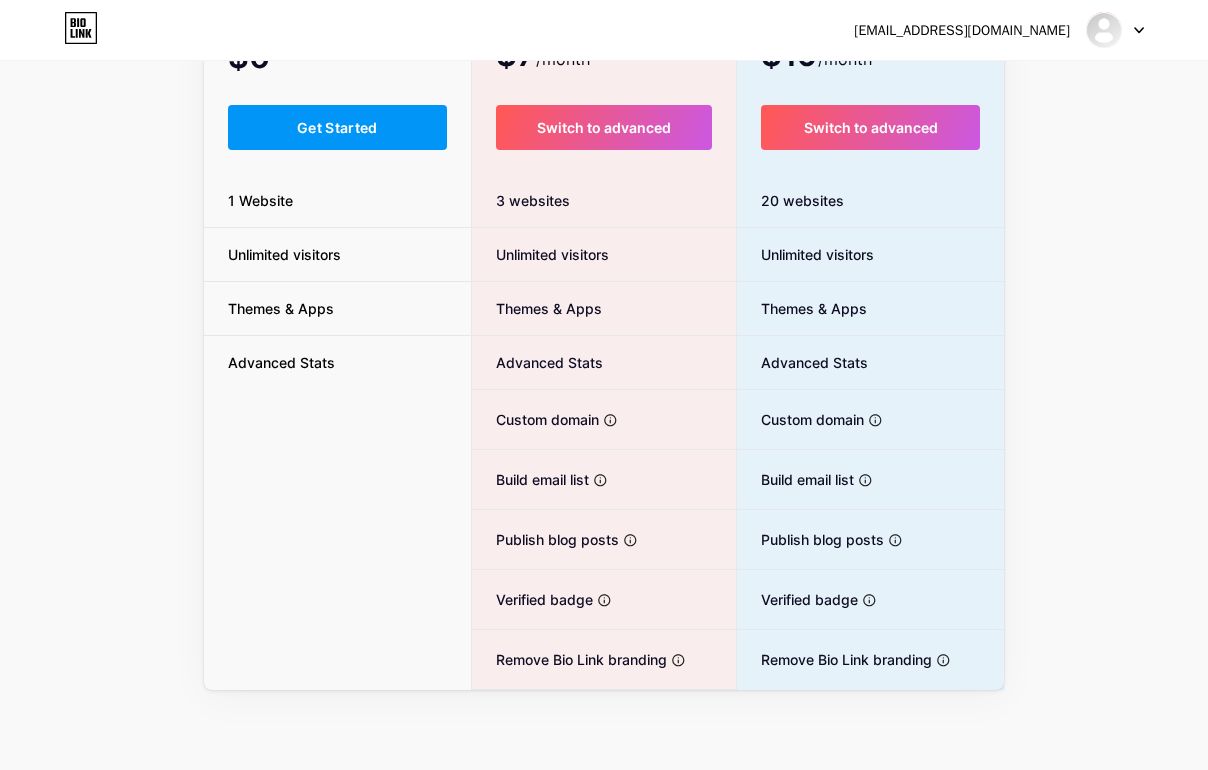 scroll, scrollTop: 12, scrollLeft: 0, axis: vertical 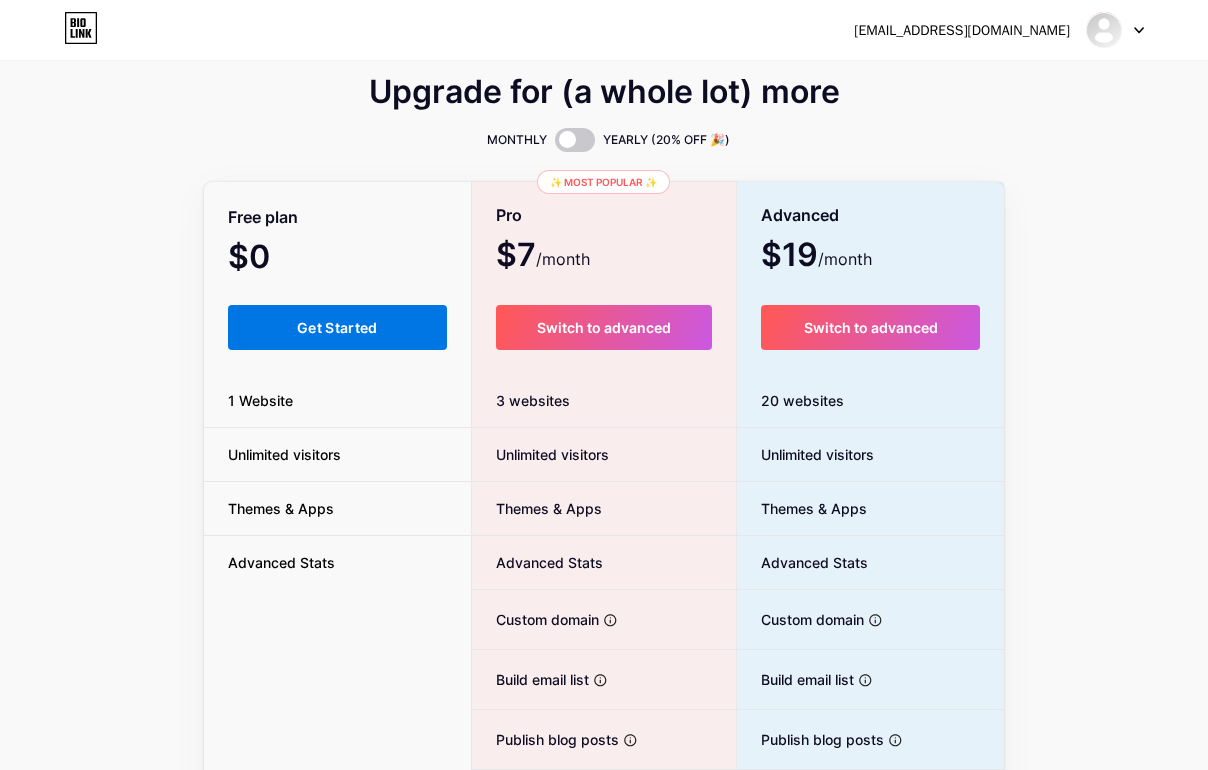 click on "Get Started" at bounding box center [337, 327] 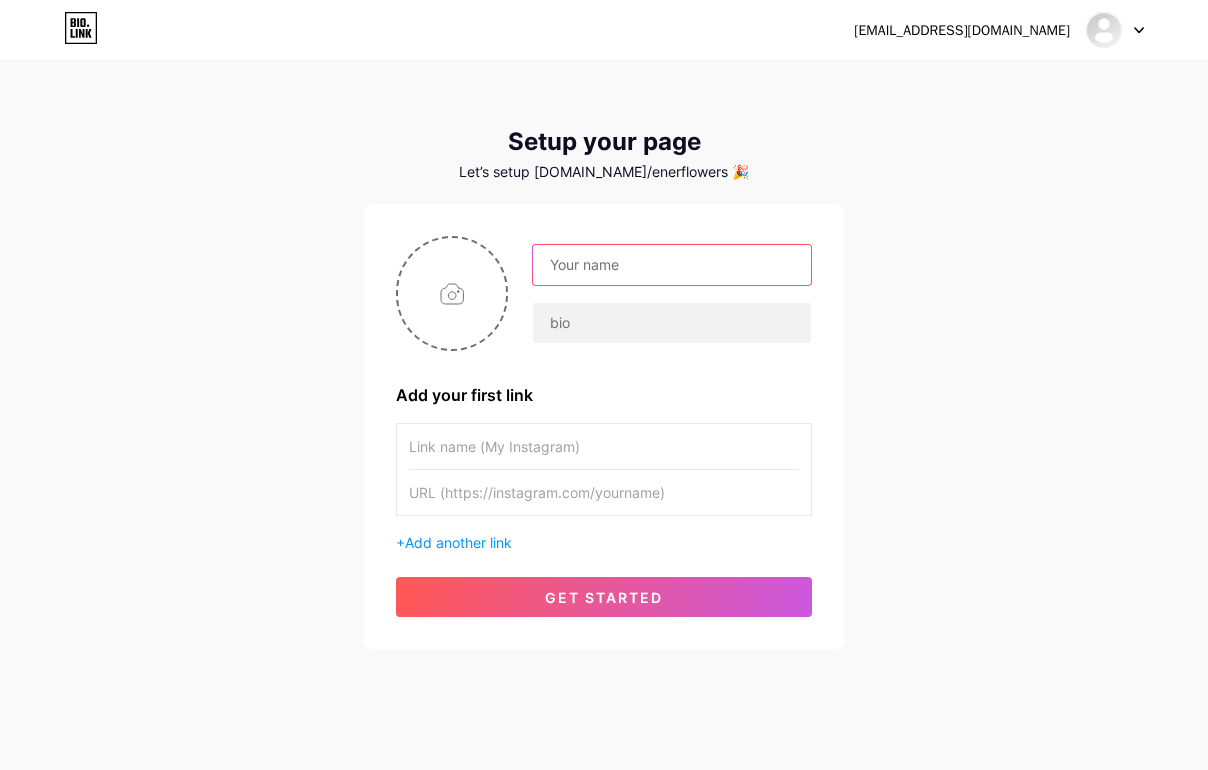 click at bounding box center [672, 265] 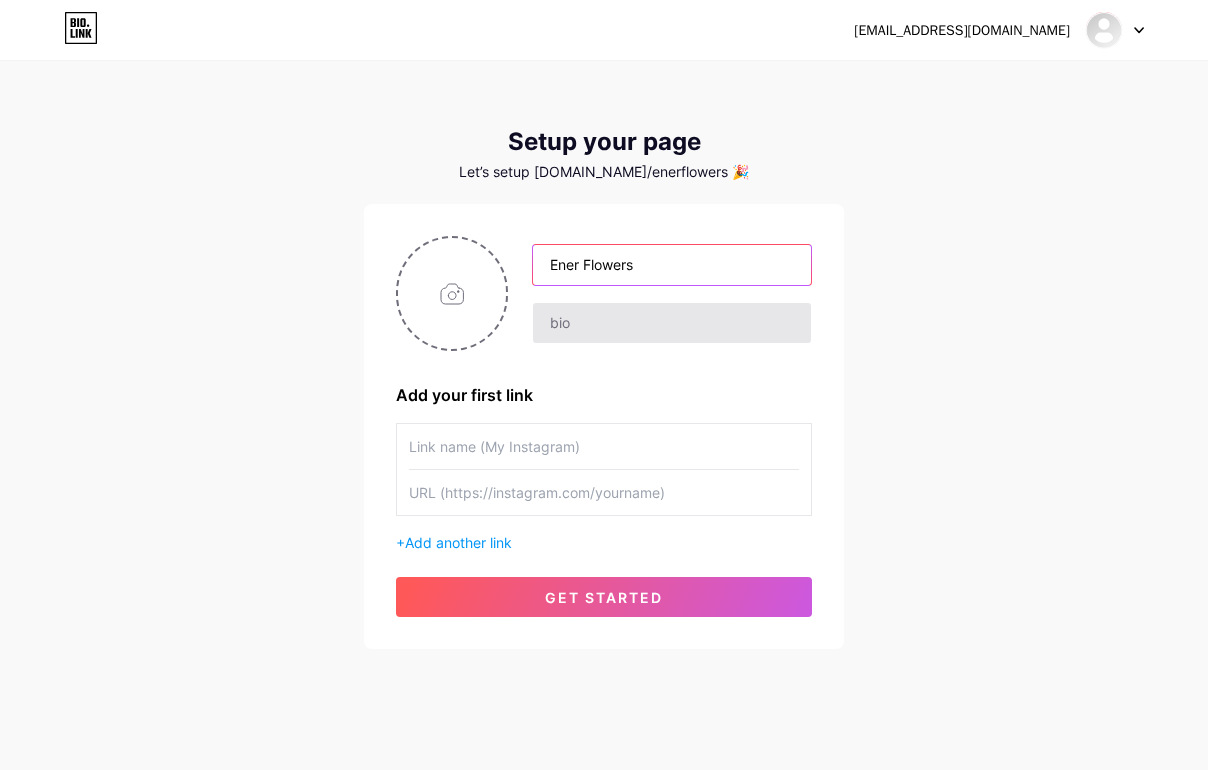 type on "Ener Flowers" 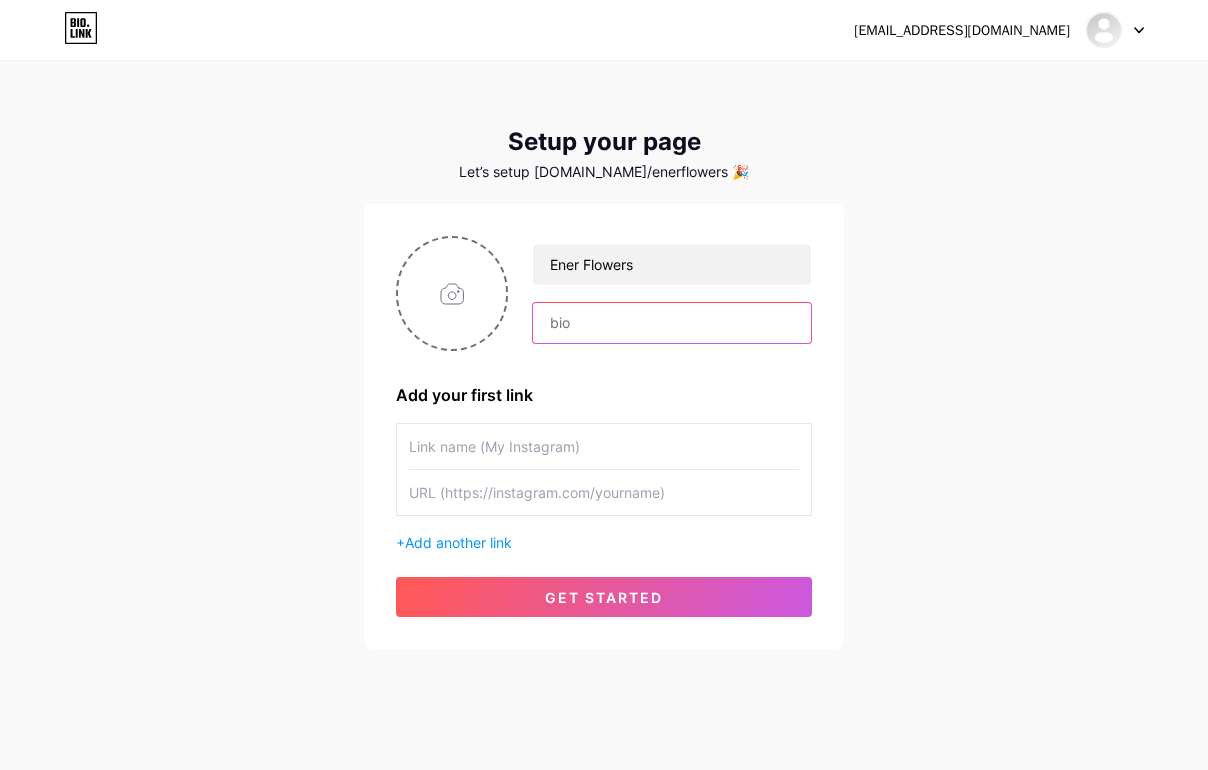 click at bounding box center [672, 323] 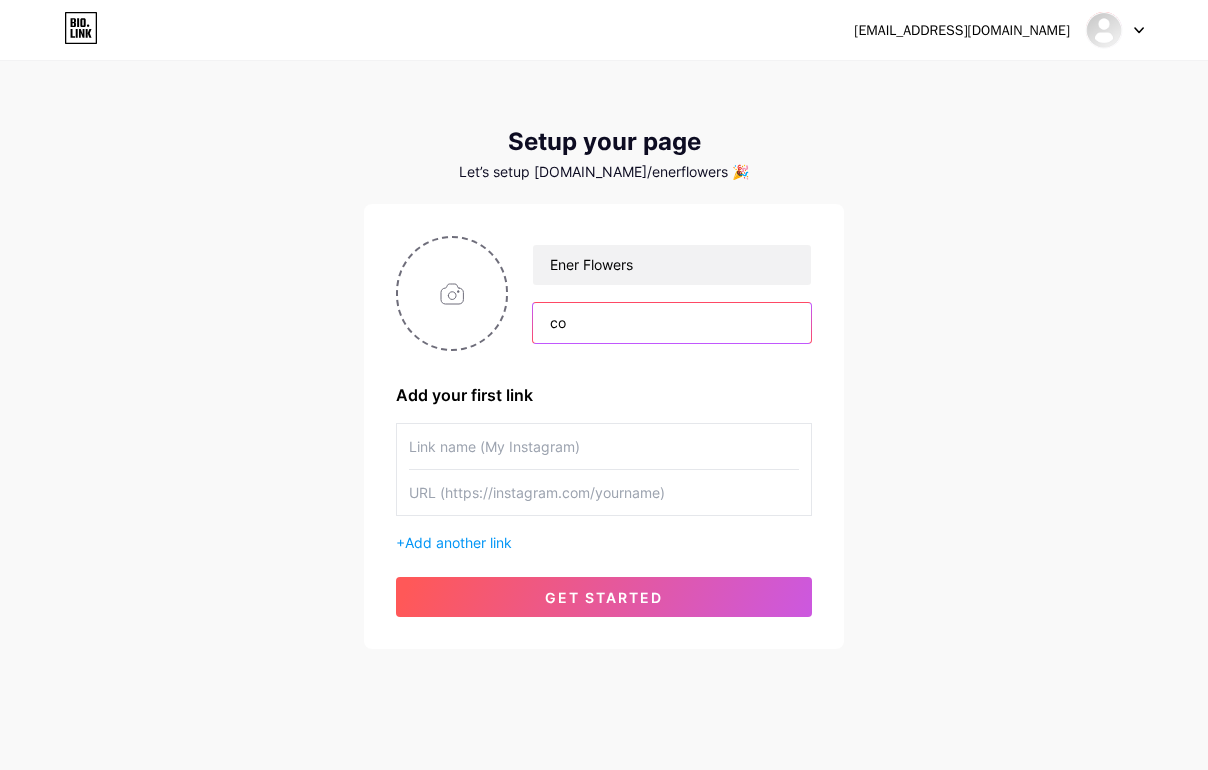 type on "c" 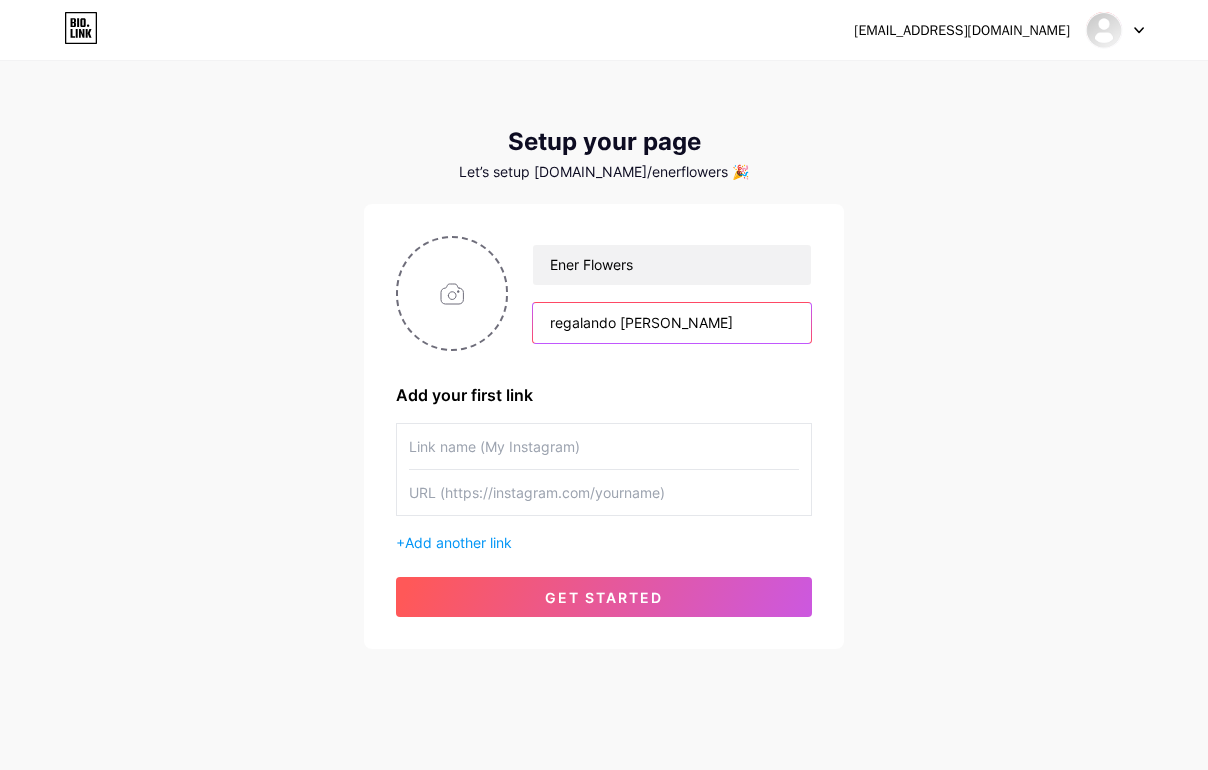 type on "regalando [PERSON_NAME]" 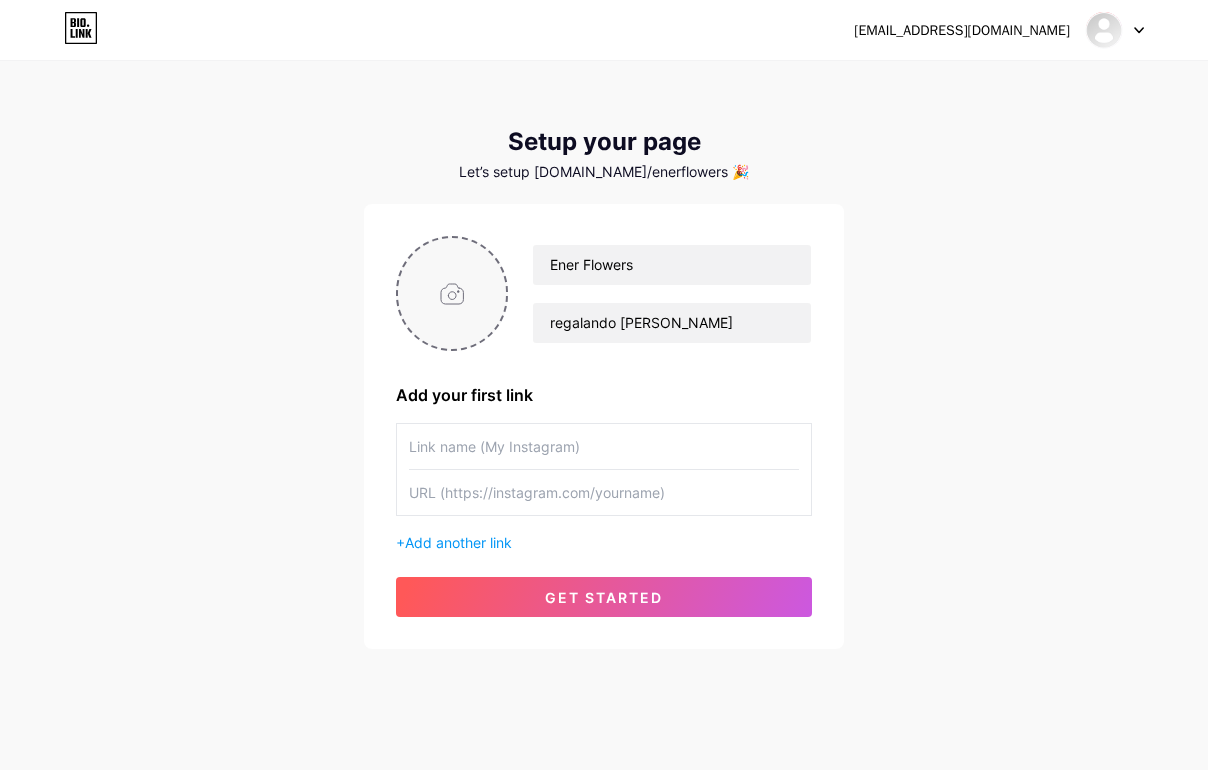 click at bounding box center [452, 293] 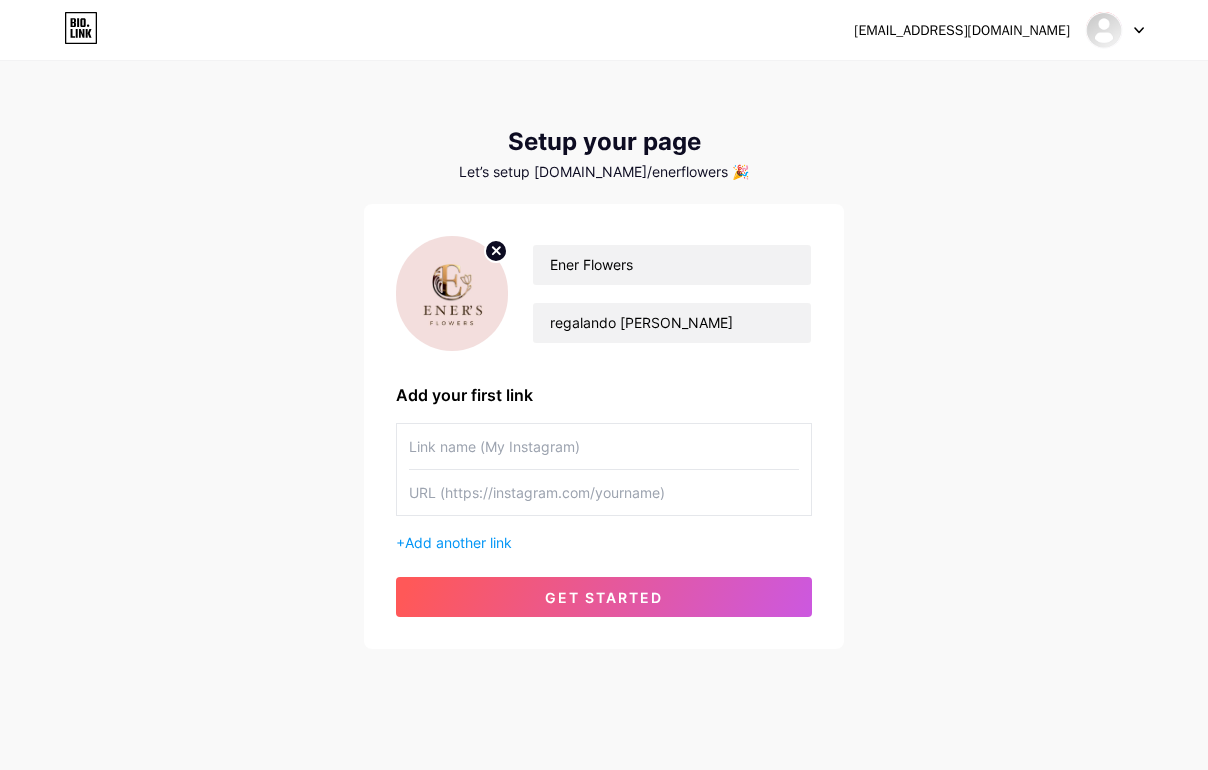 click at bounding box center (604, 446) 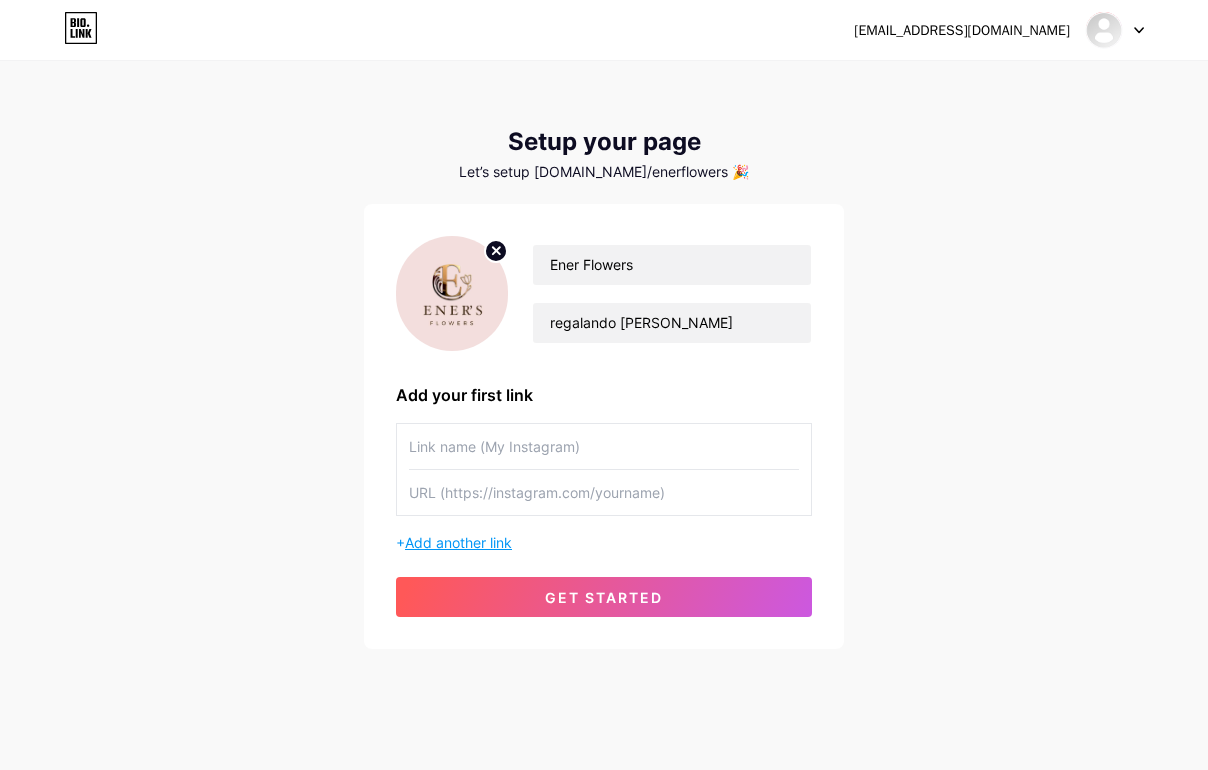 click on "Add another link" at bounding box center [458, 542] 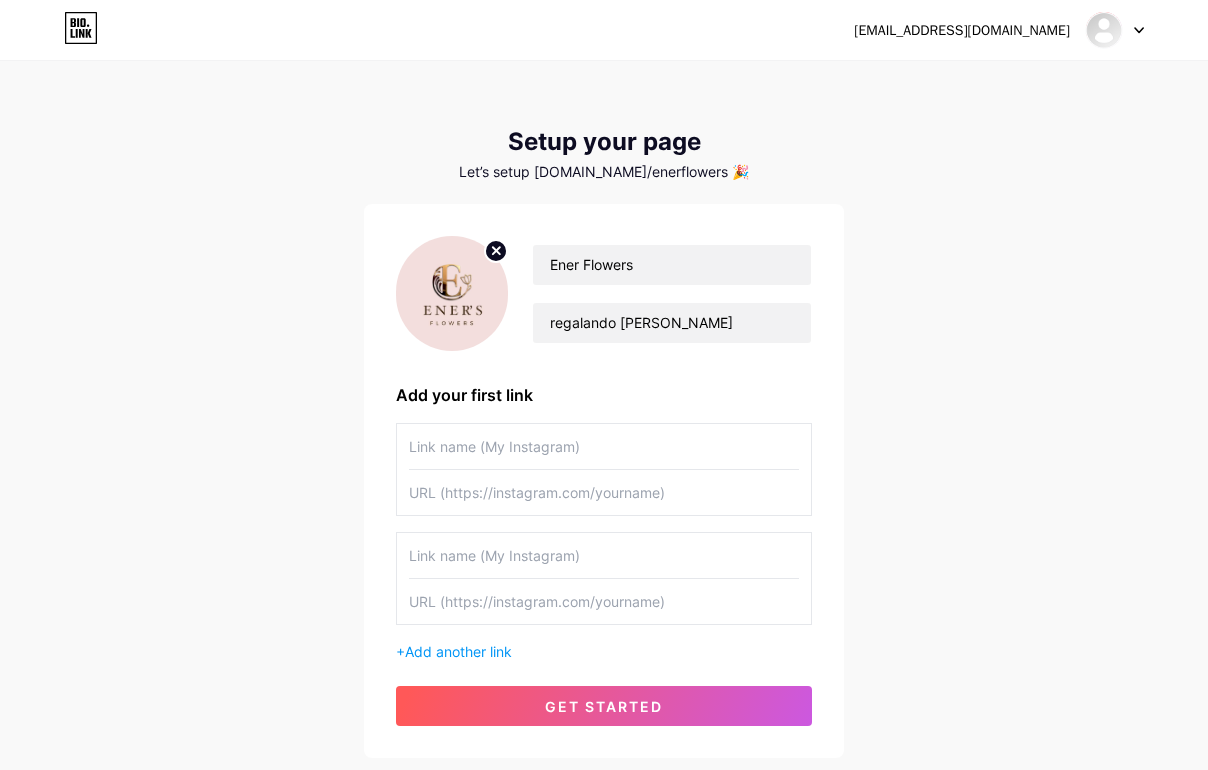 click at bounding box center [604, 446] 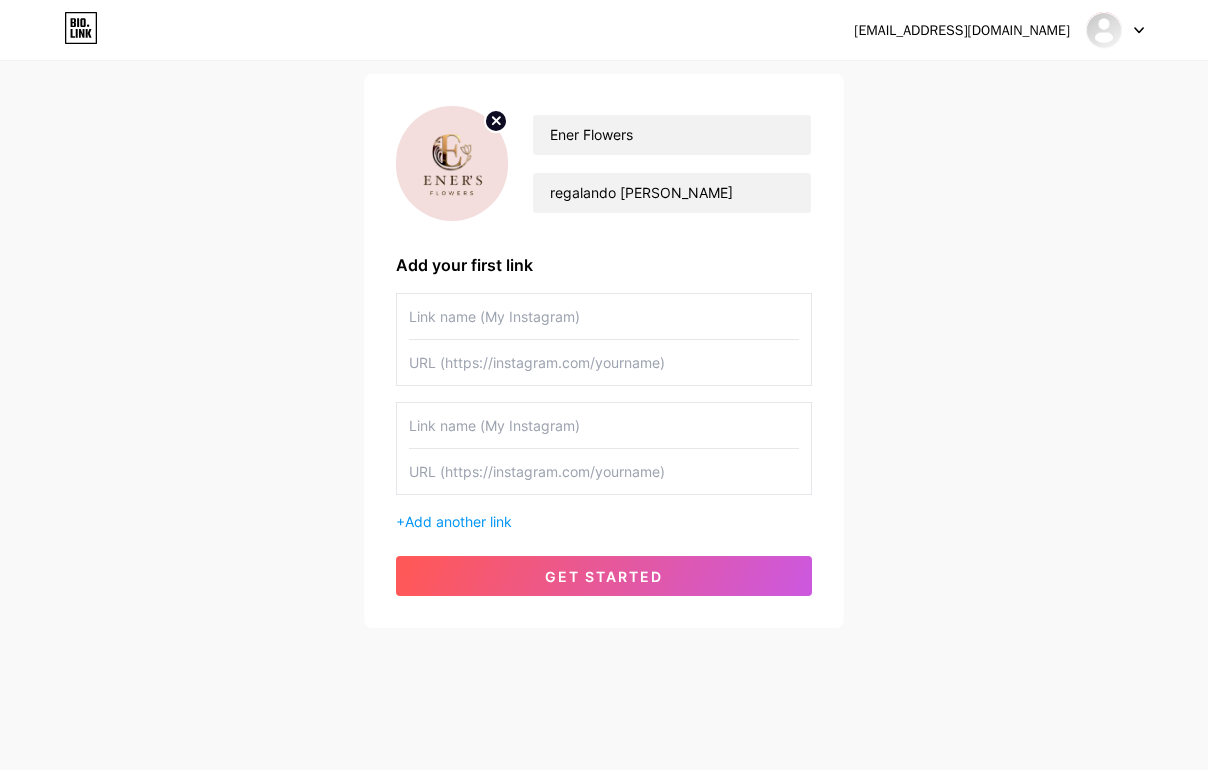 scroll, scrollTop: 132, scrollLeft: 0, axis: vertical 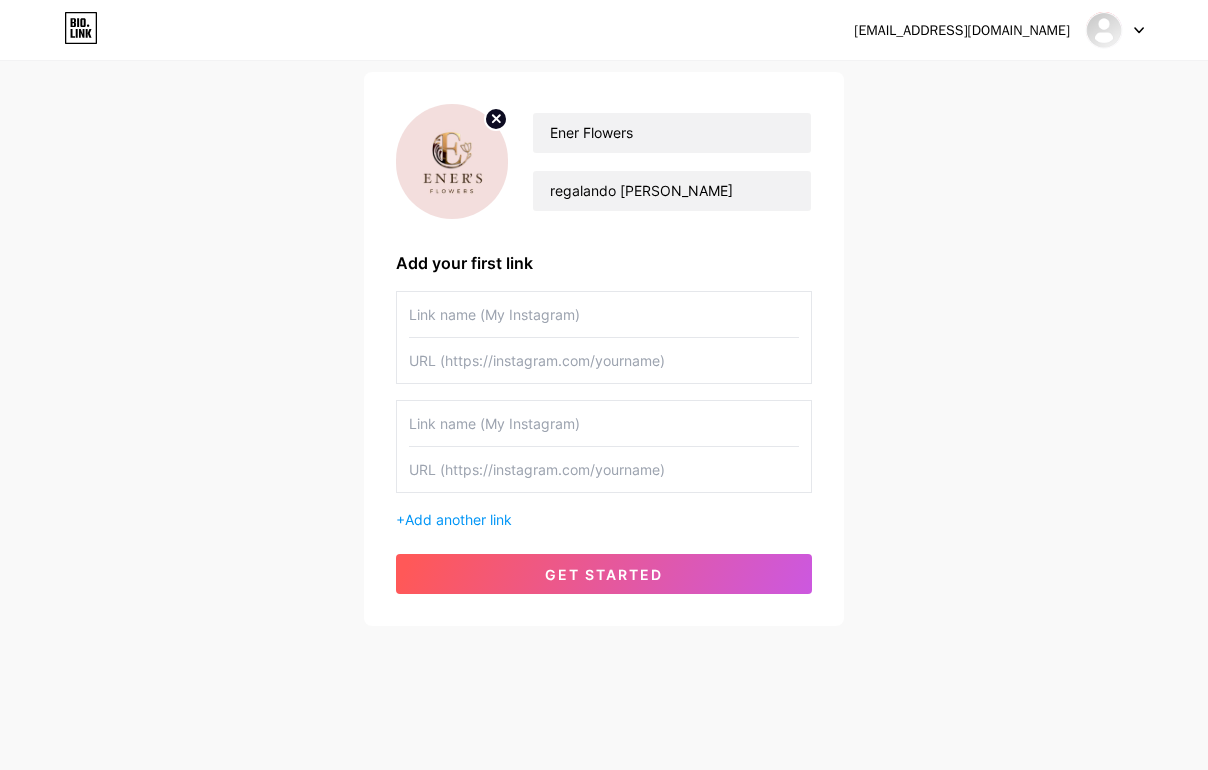 click at bounding box center [604, 314] 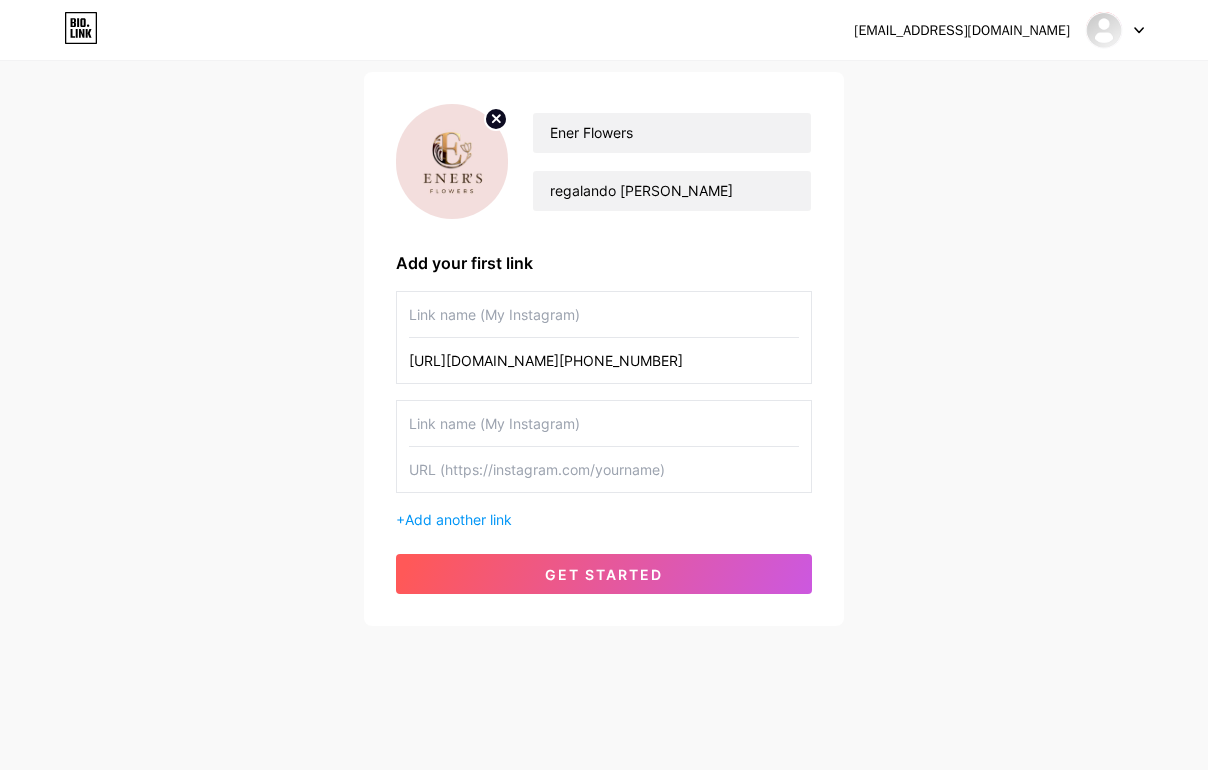 scroll, scrollTop: 0, scrollLeft: 759, axis: horizontal 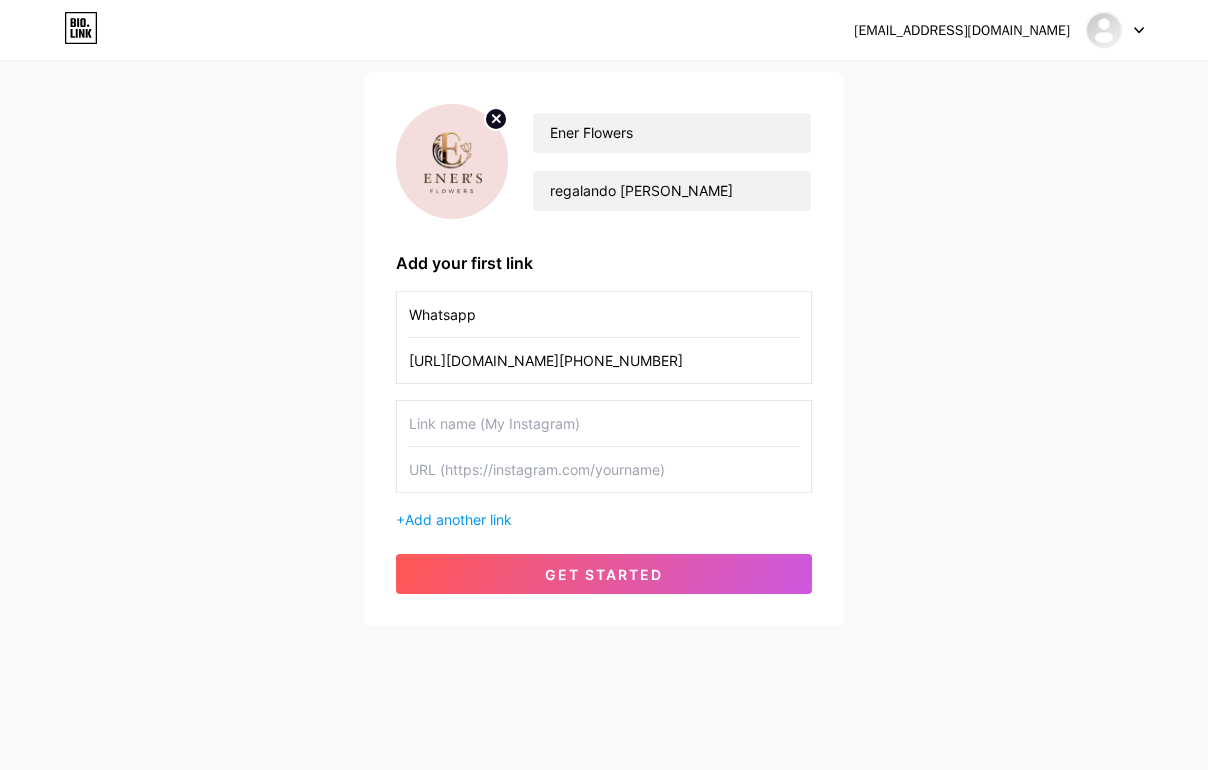type on "Whatsapp" 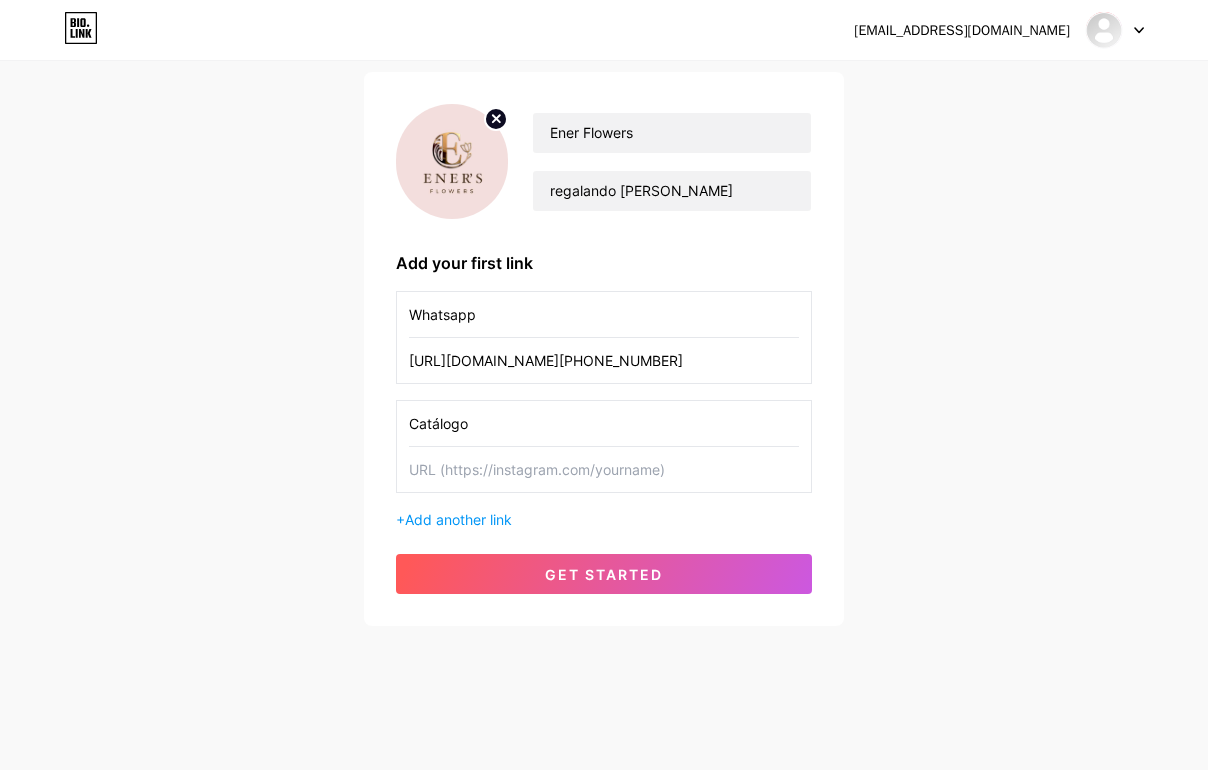 type on "Catálogo" 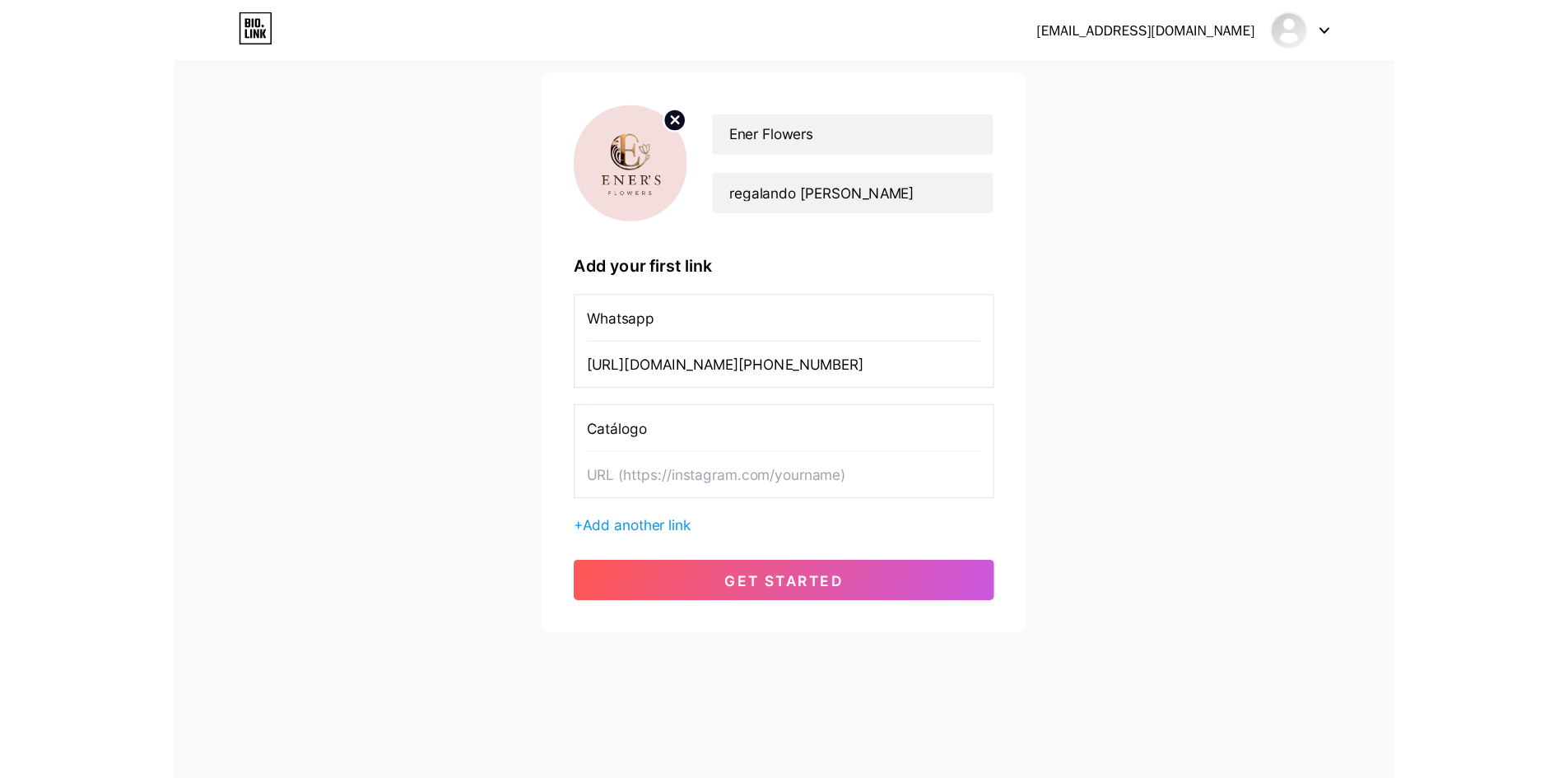 scroll, scrollTop: 0, scrollLeft: 0, axis: both 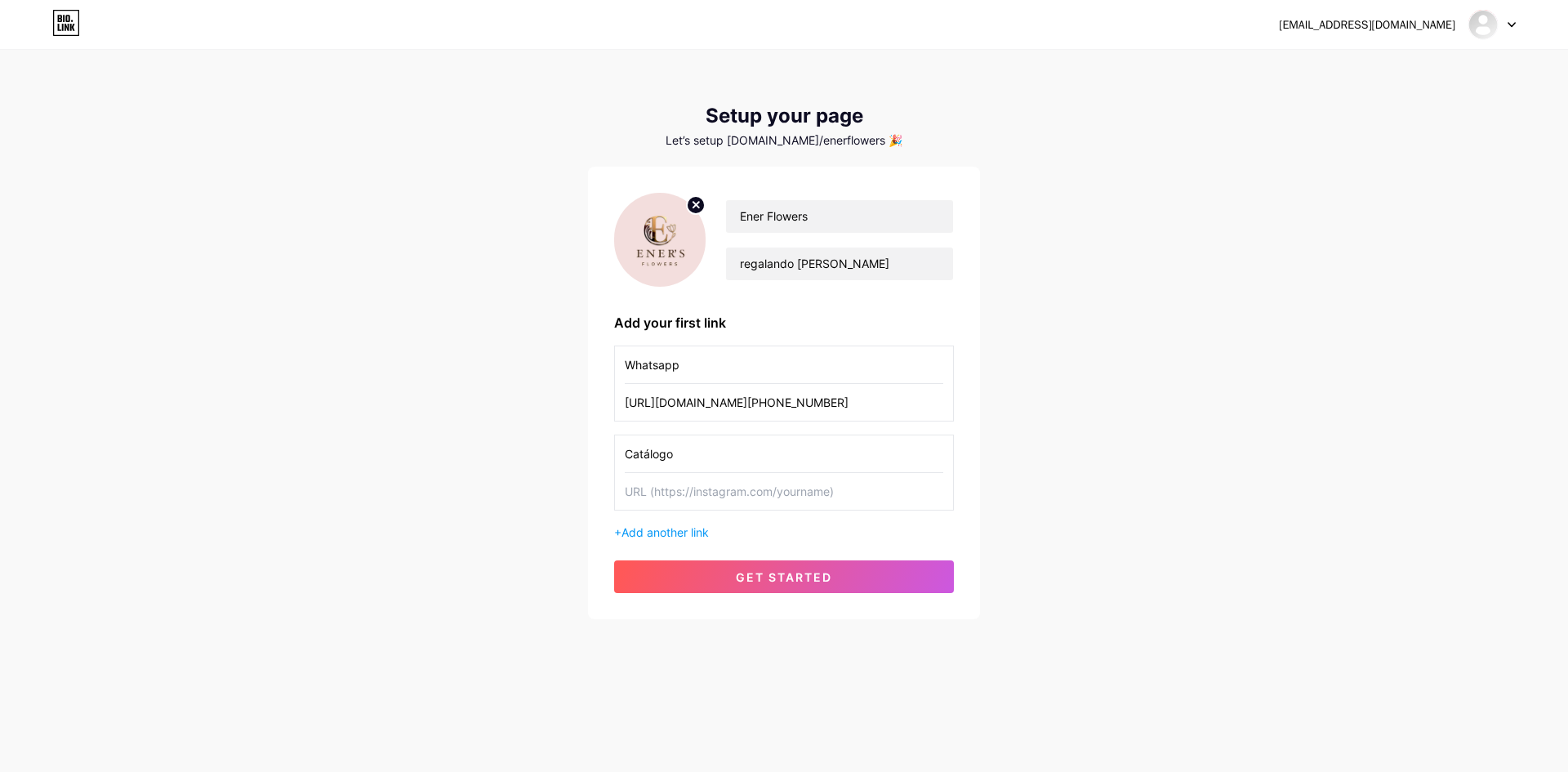 paste on "[URL][DOMAIN_NAME]" 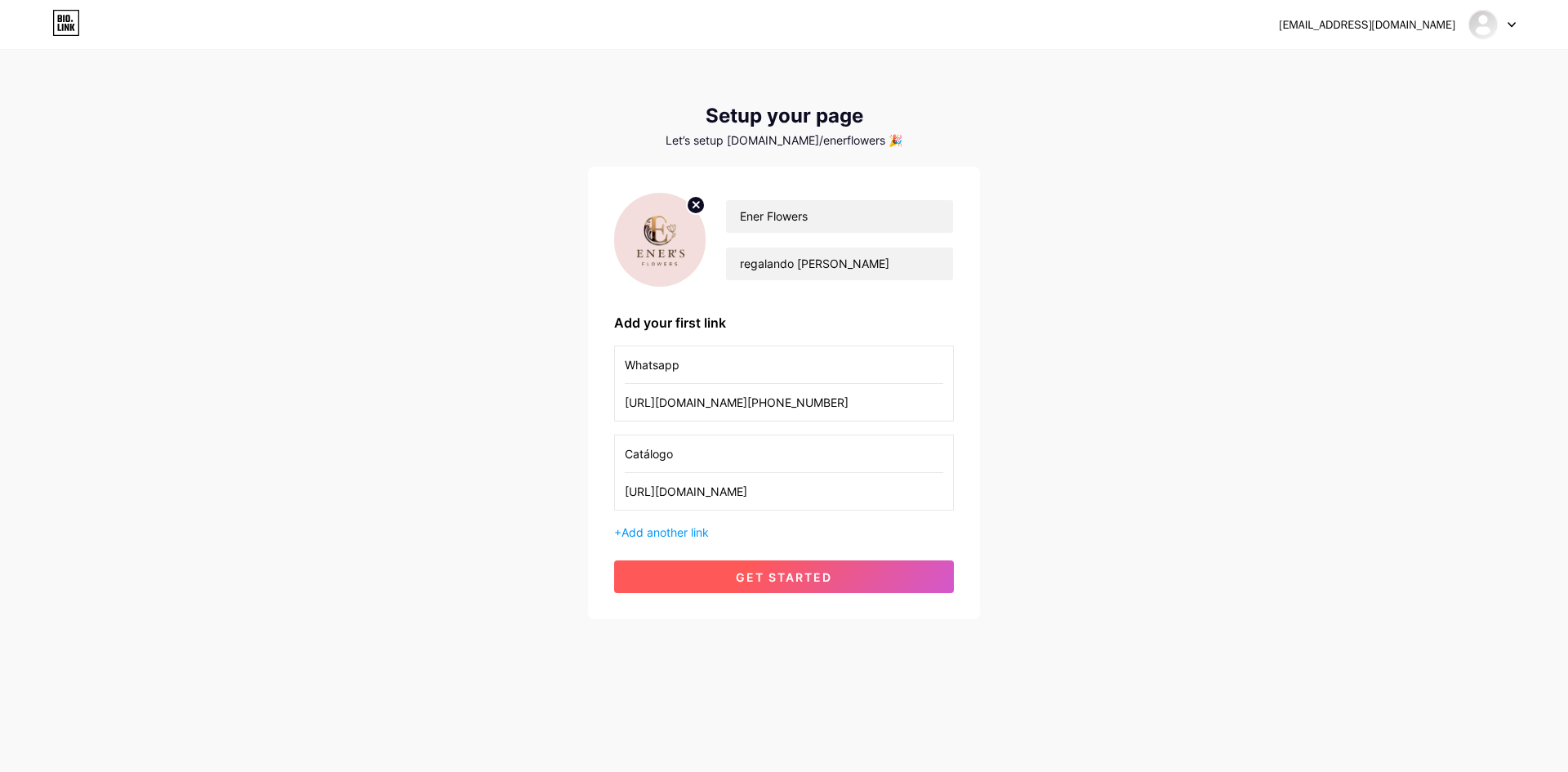 type on "[URL][DOMAIN_NAME]" 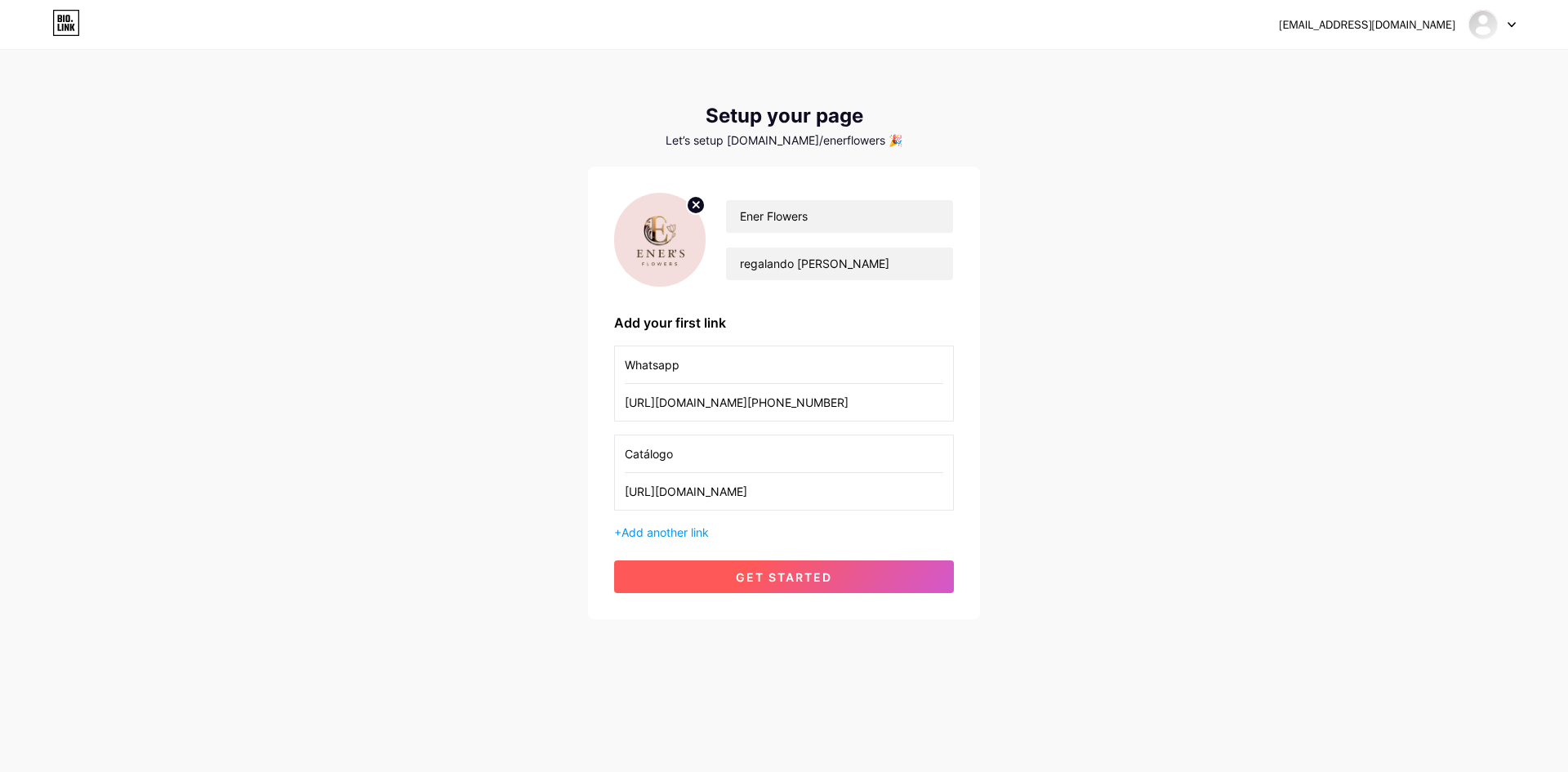 click on "get started" at bounding box center (784, 577) 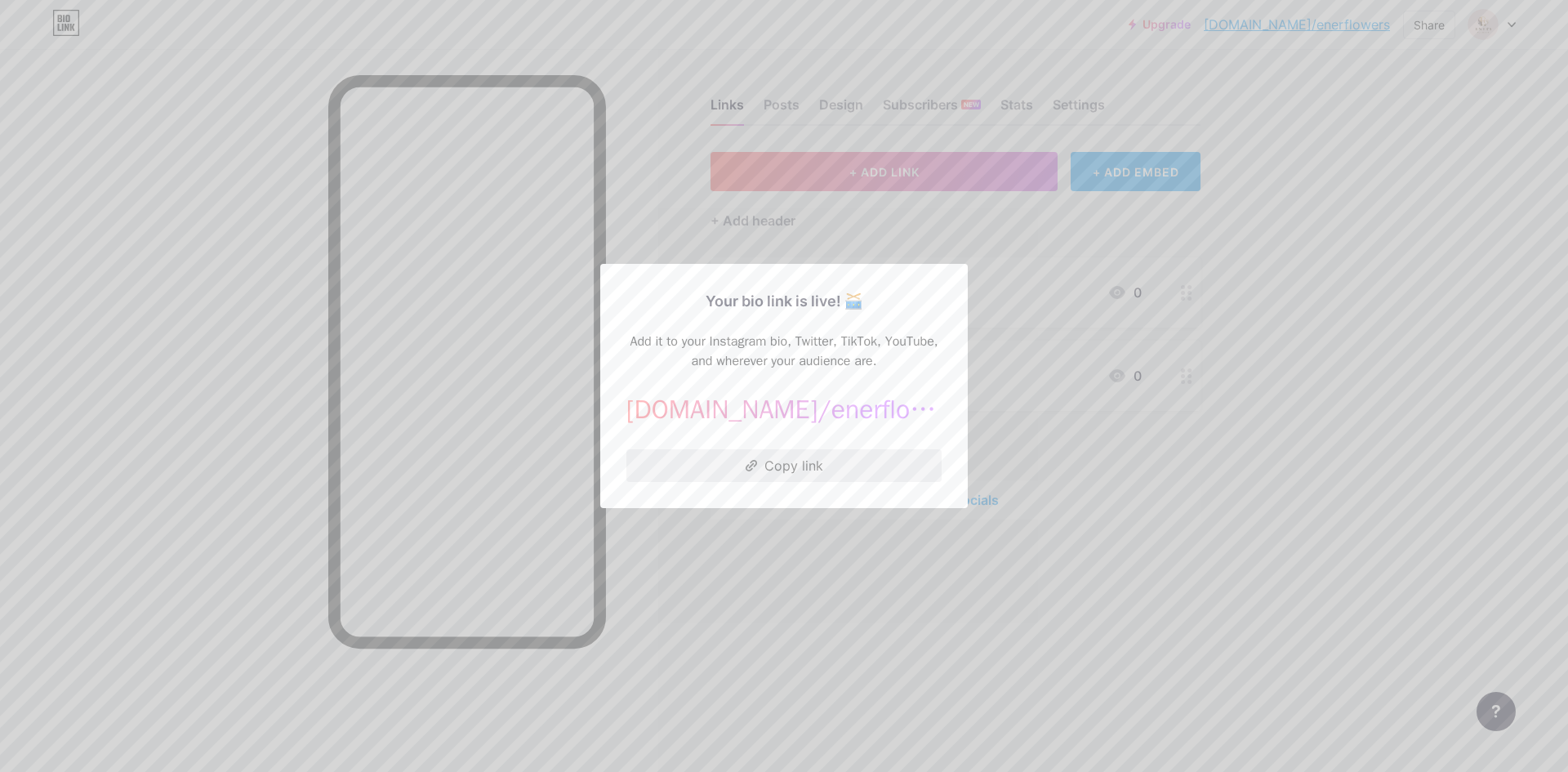 click on "Copy link" at bounding box center (784, 466) 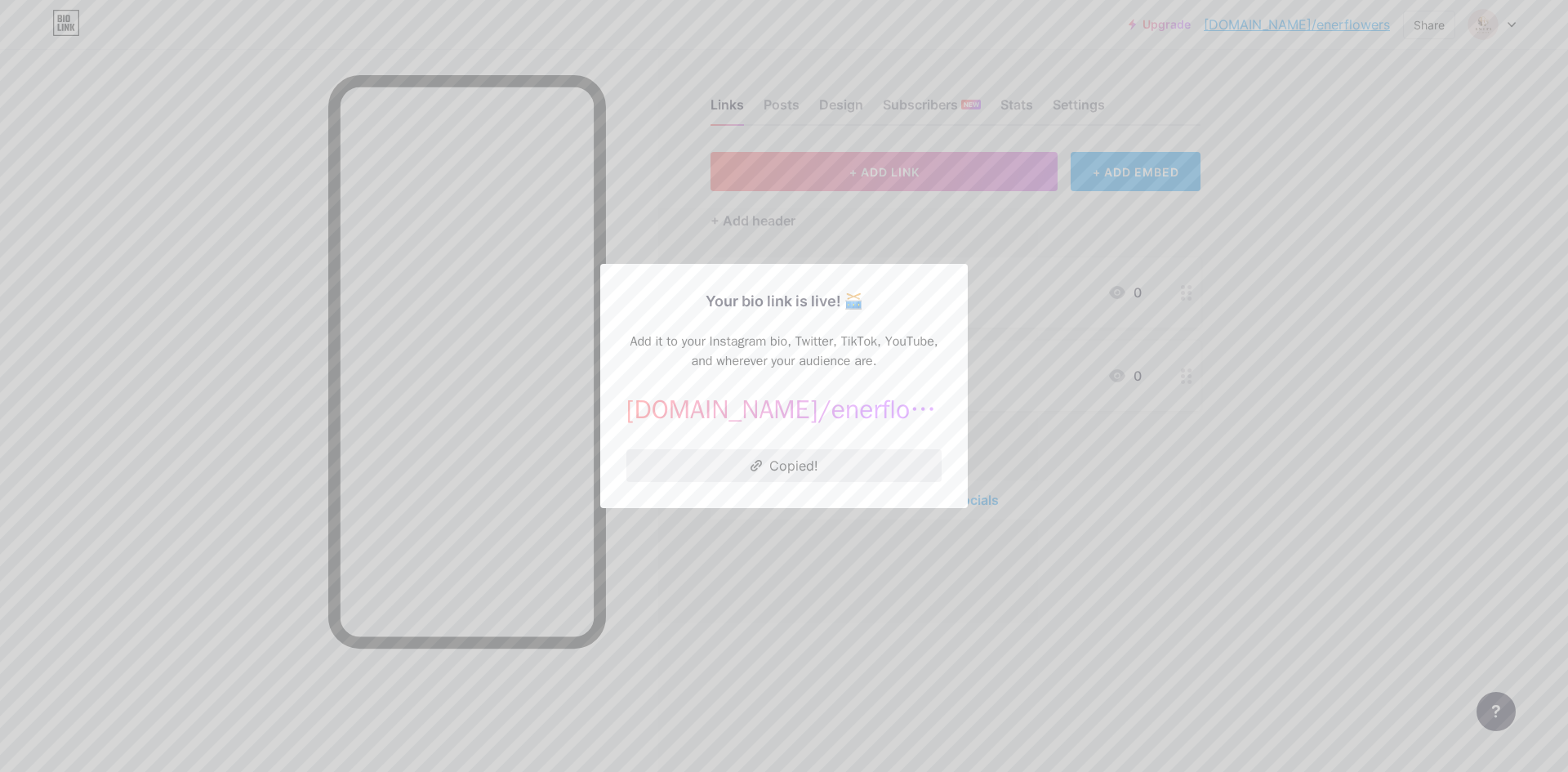 click on "Copied!" at bounding box center [784, 466] 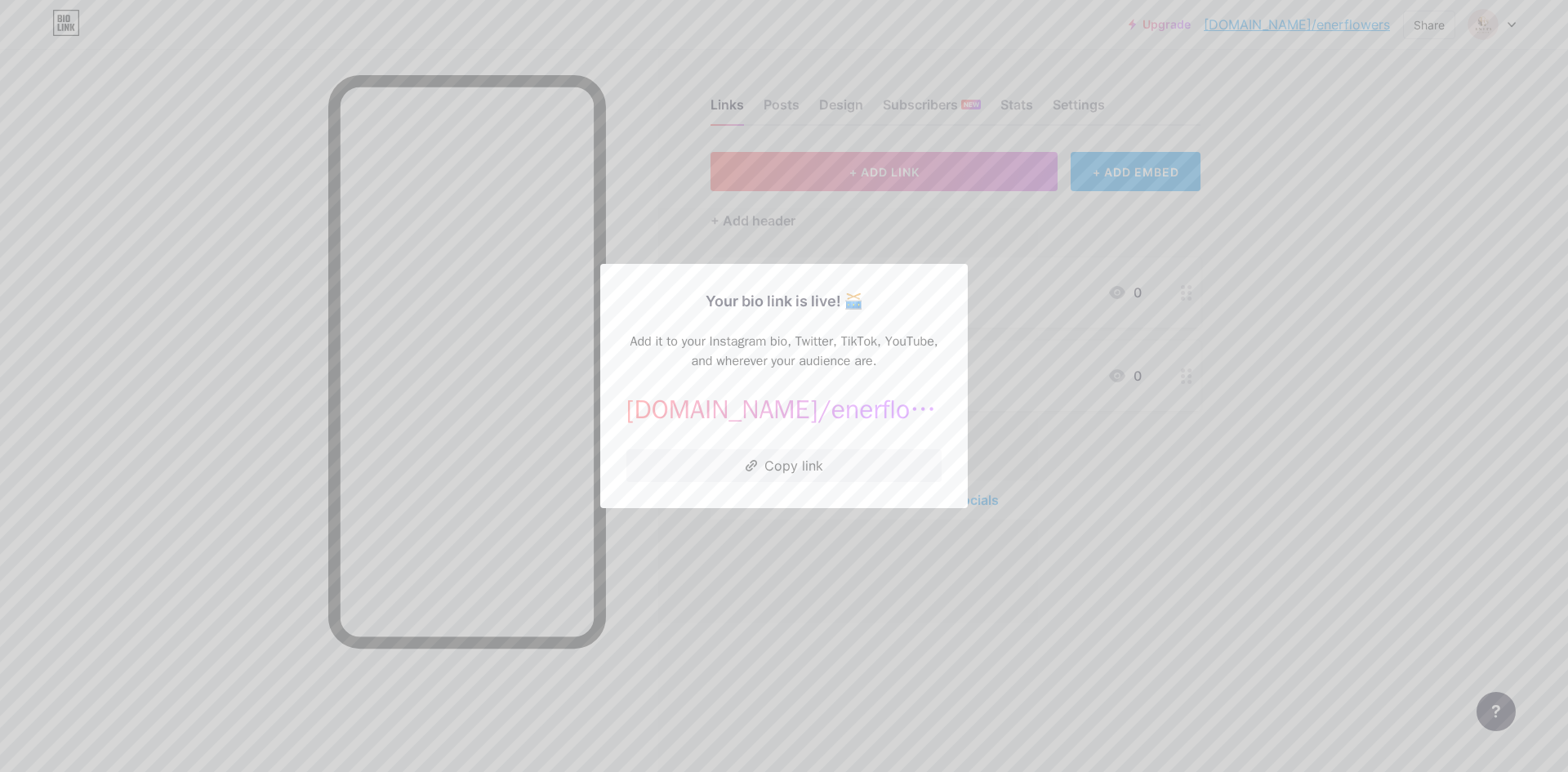 click at bounding box center [784, 386] 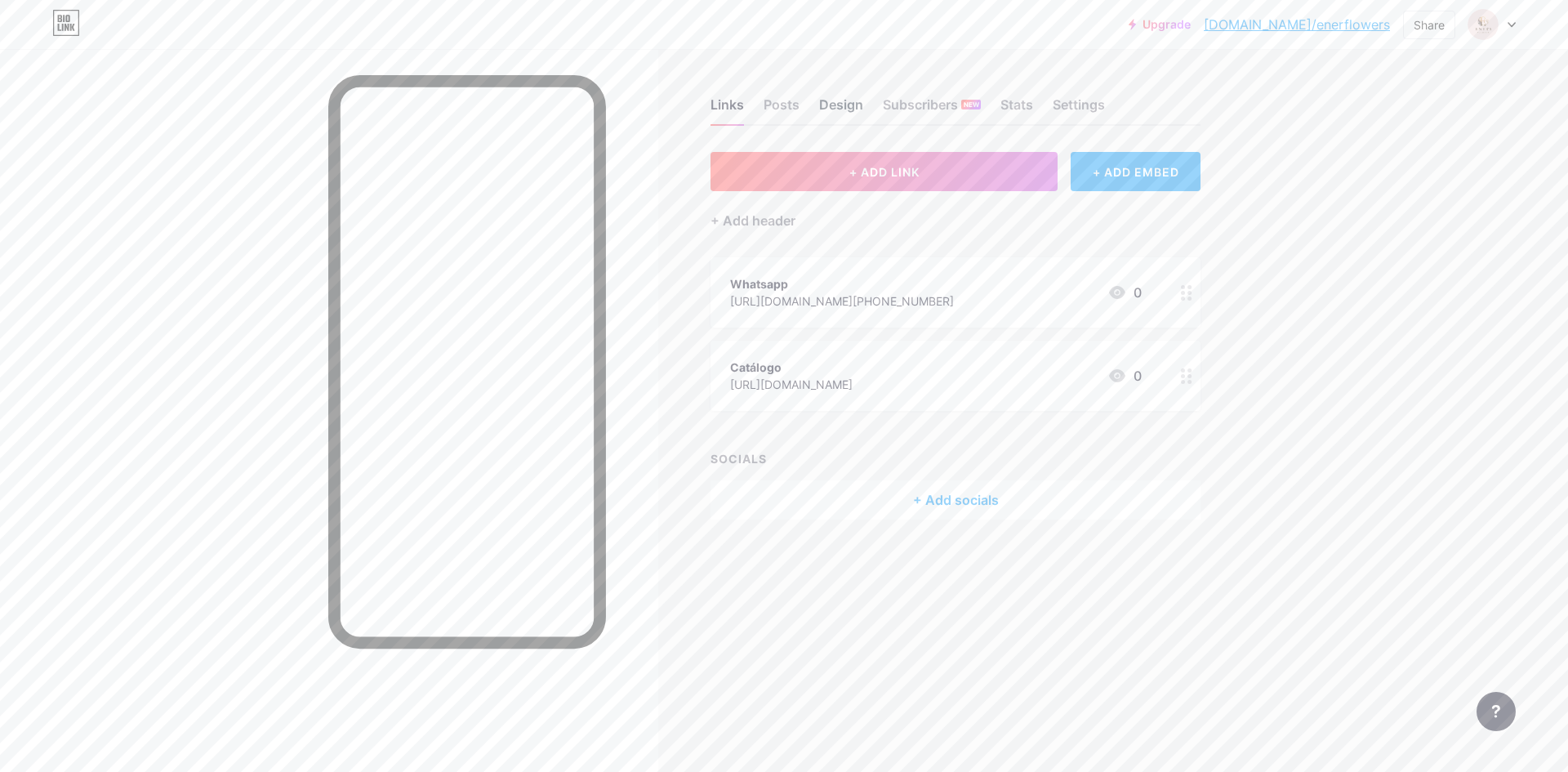 click on "Design" at bounding box center (841, 109) 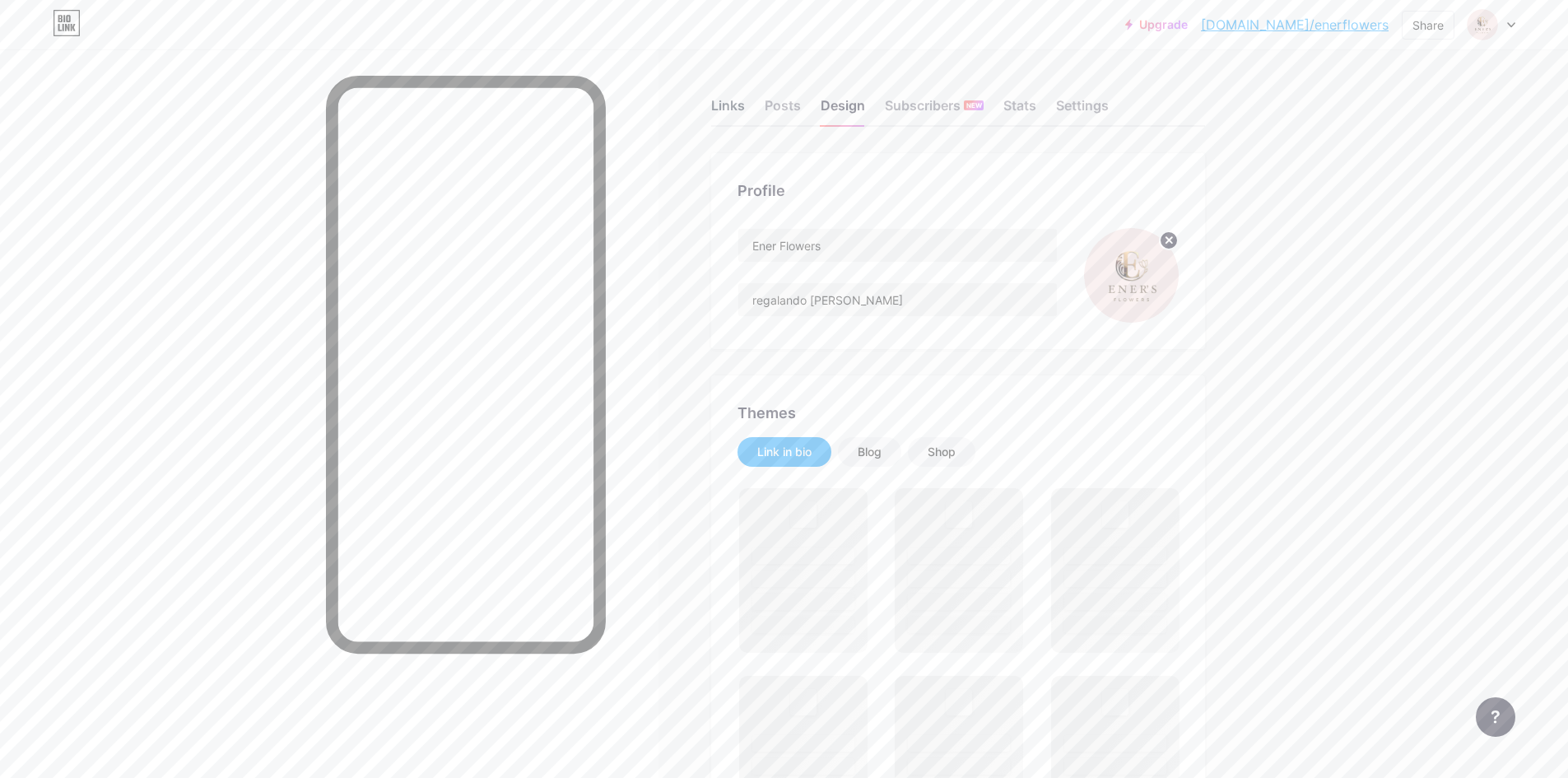 click on "Links" at bounding box center (728, 110) 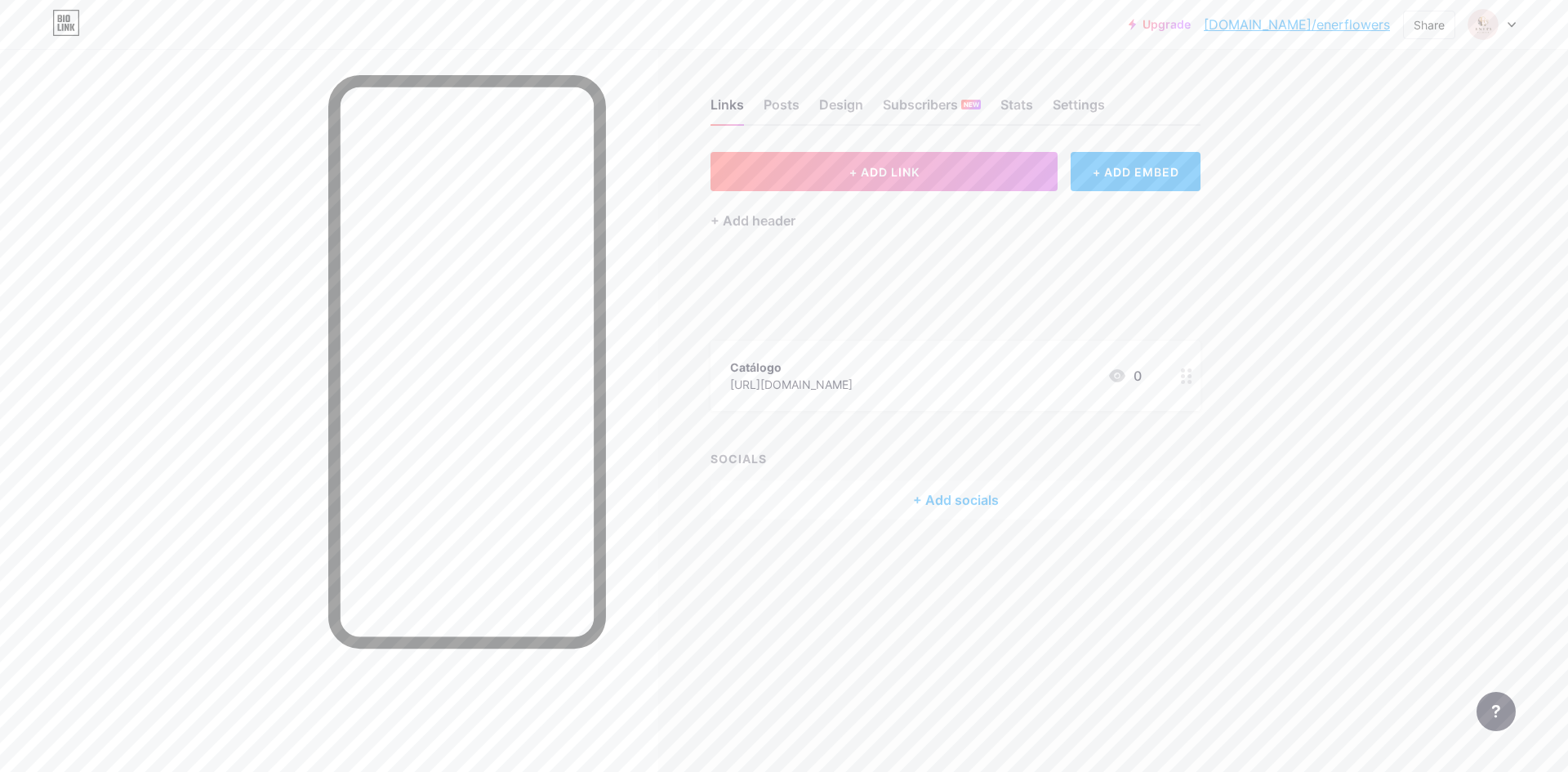 type 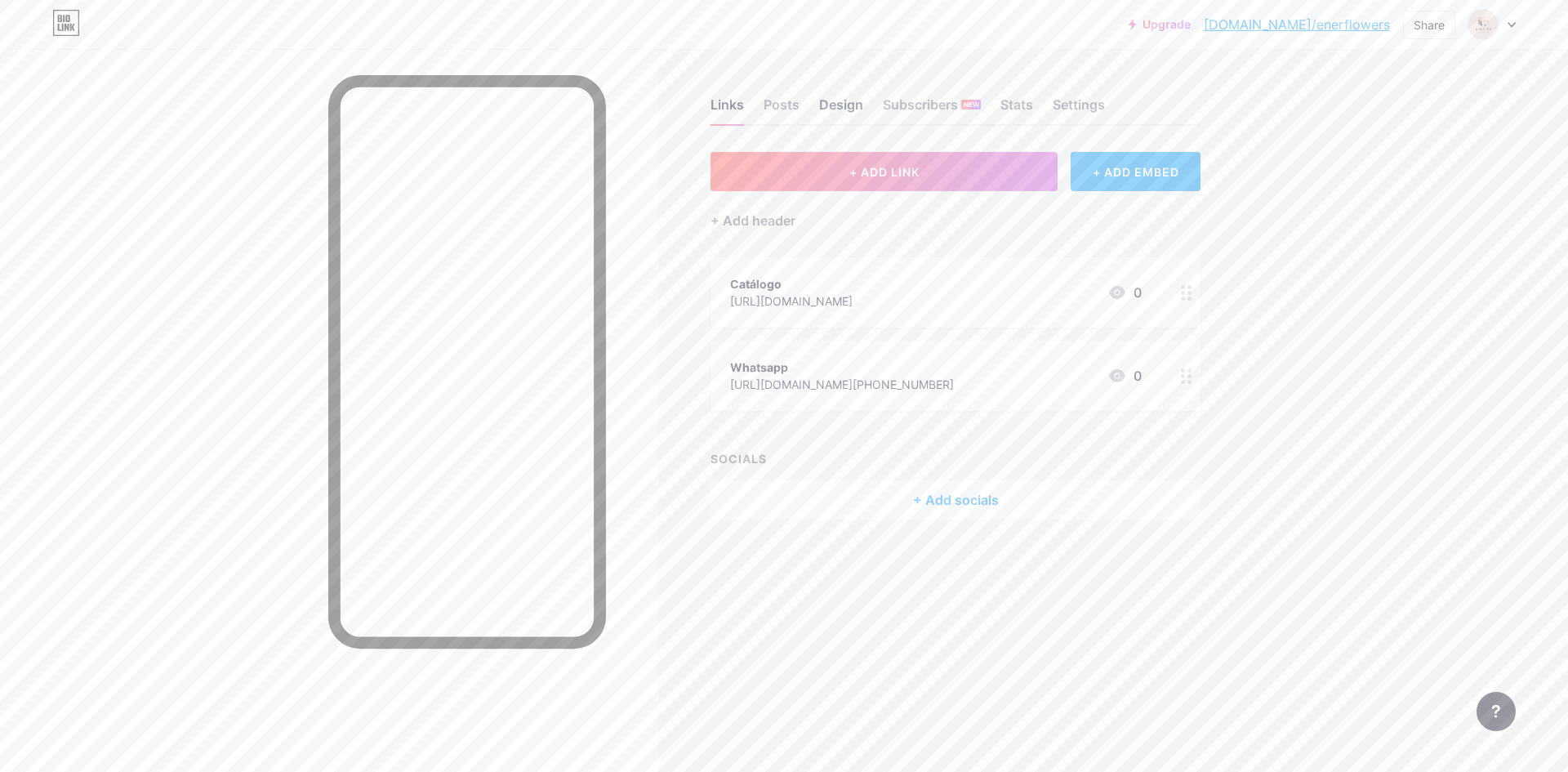 click on "Design" at bounding box center [841, 109] 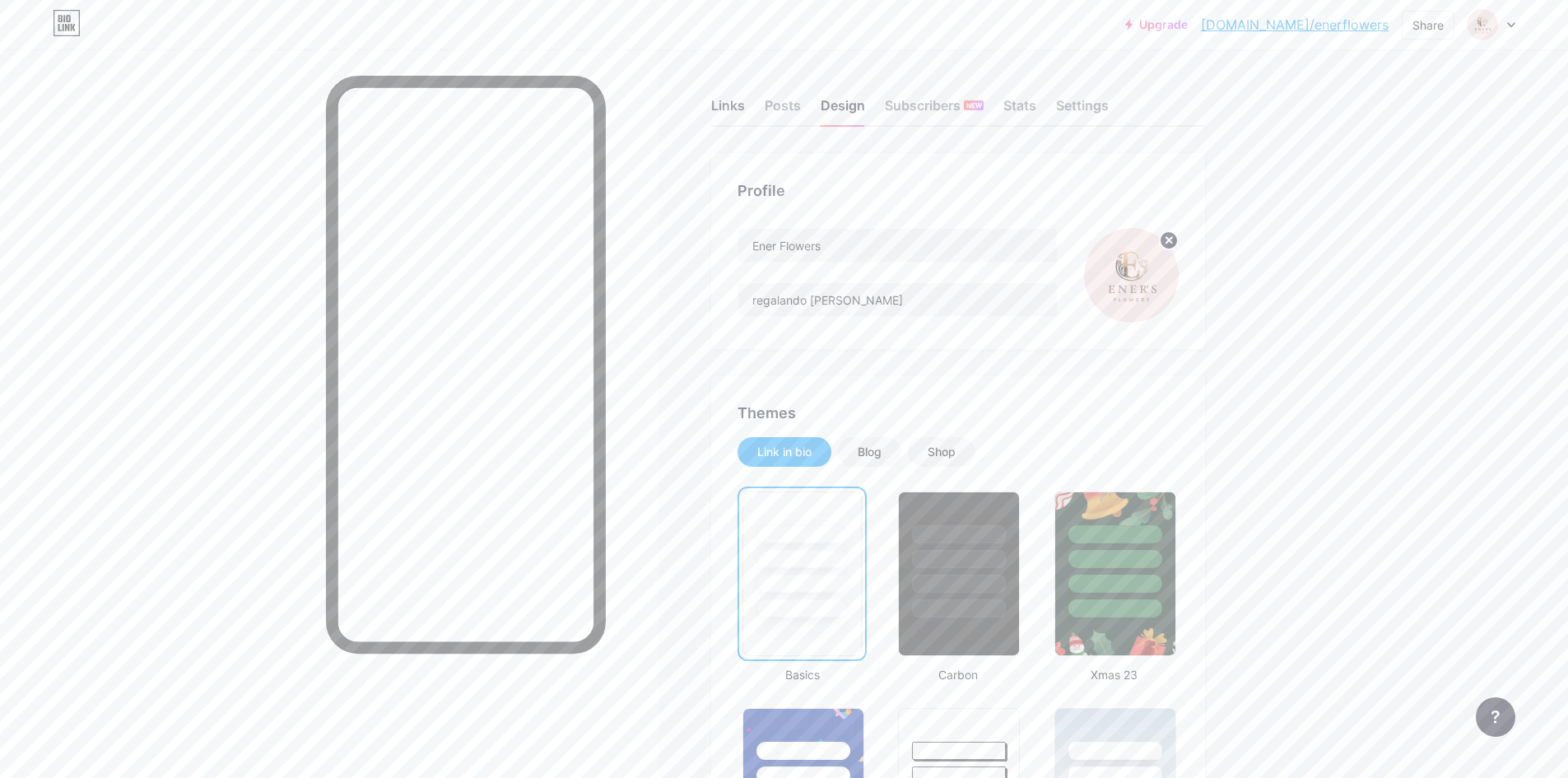 click on "Links" at bounding box center (728, 110) 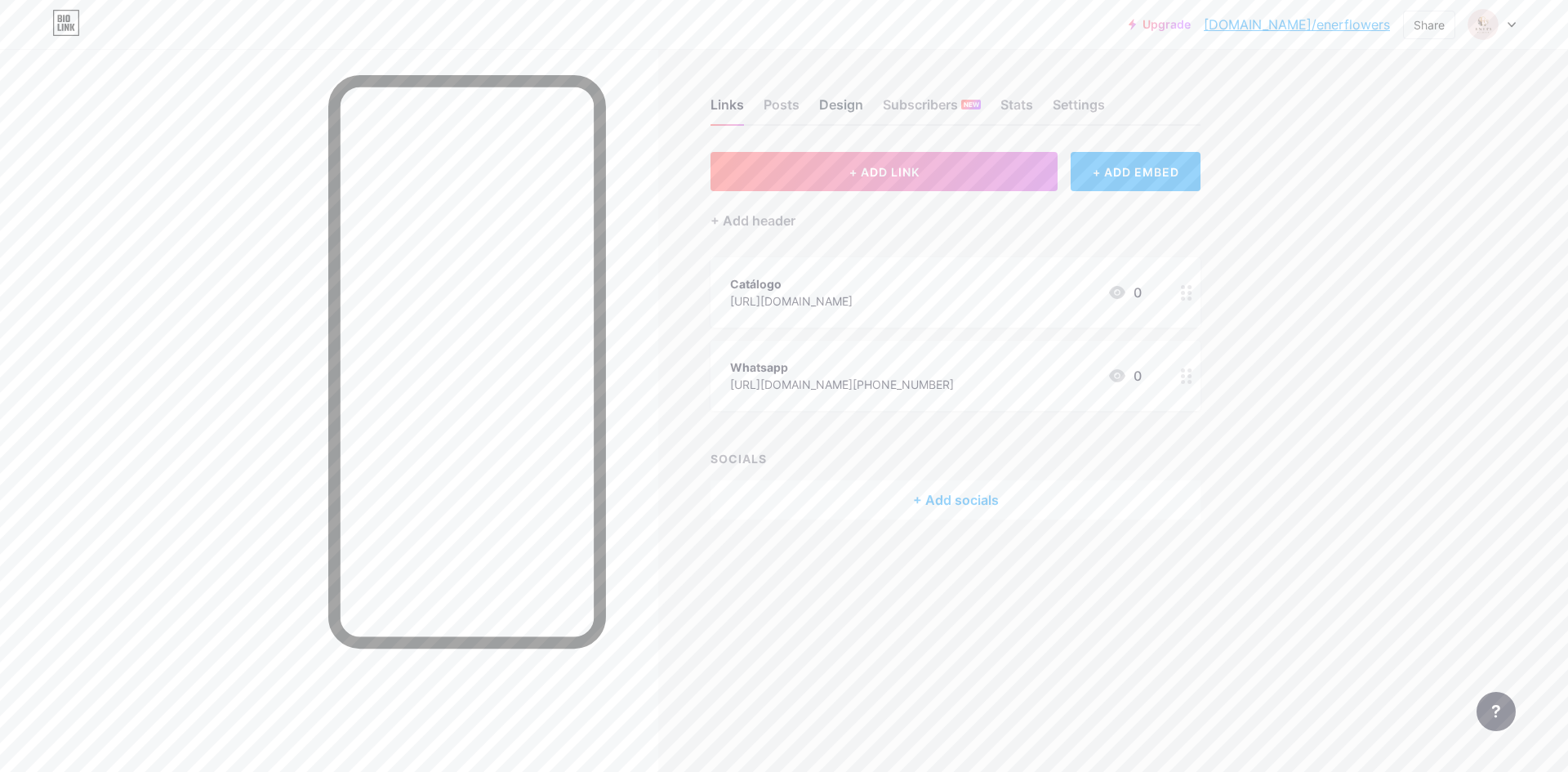 click on "Design" at bounding box center (841, 109) 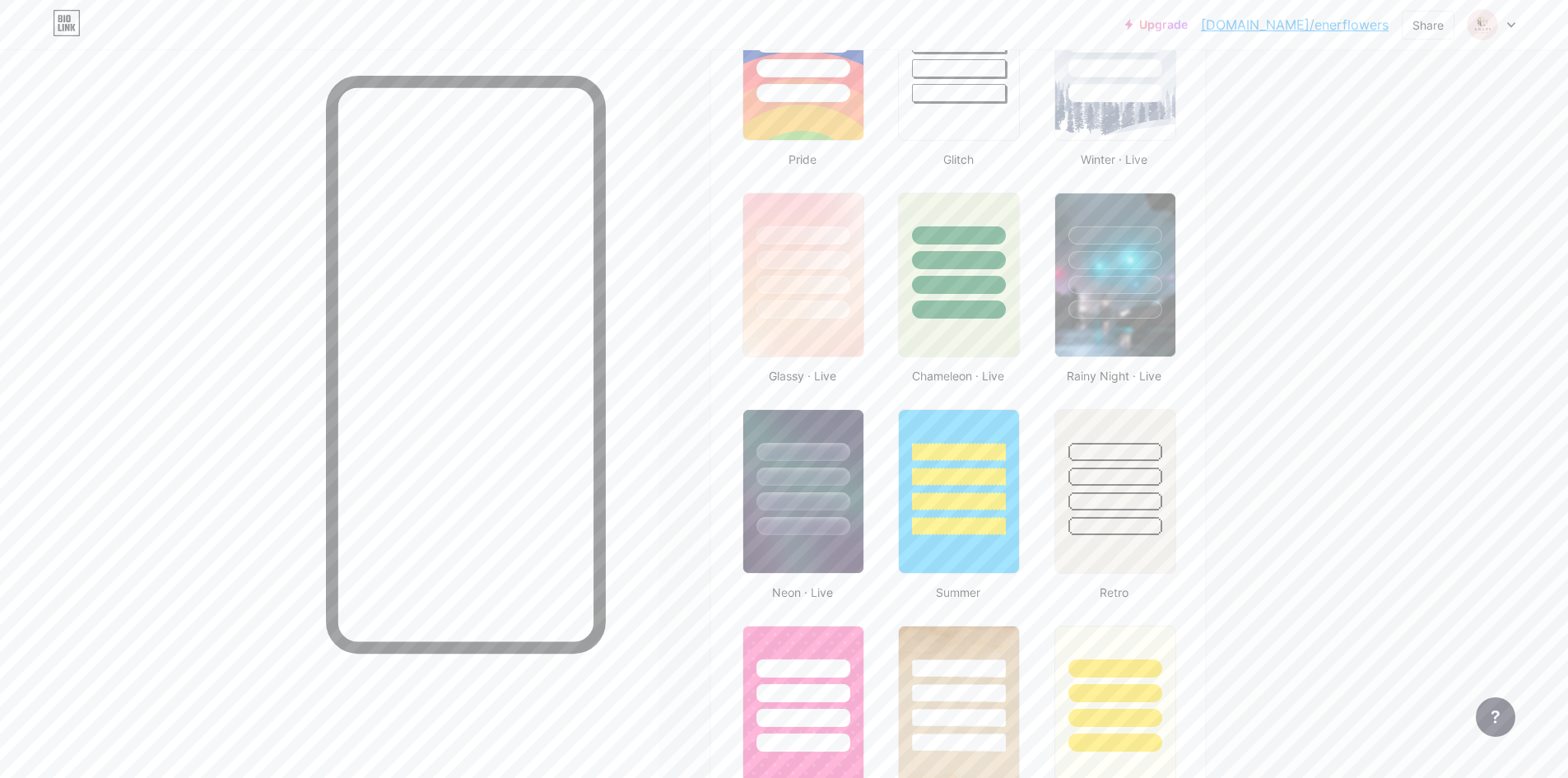 scroll, scrollTop: 741, scrollLeft: 0, axis: vertical 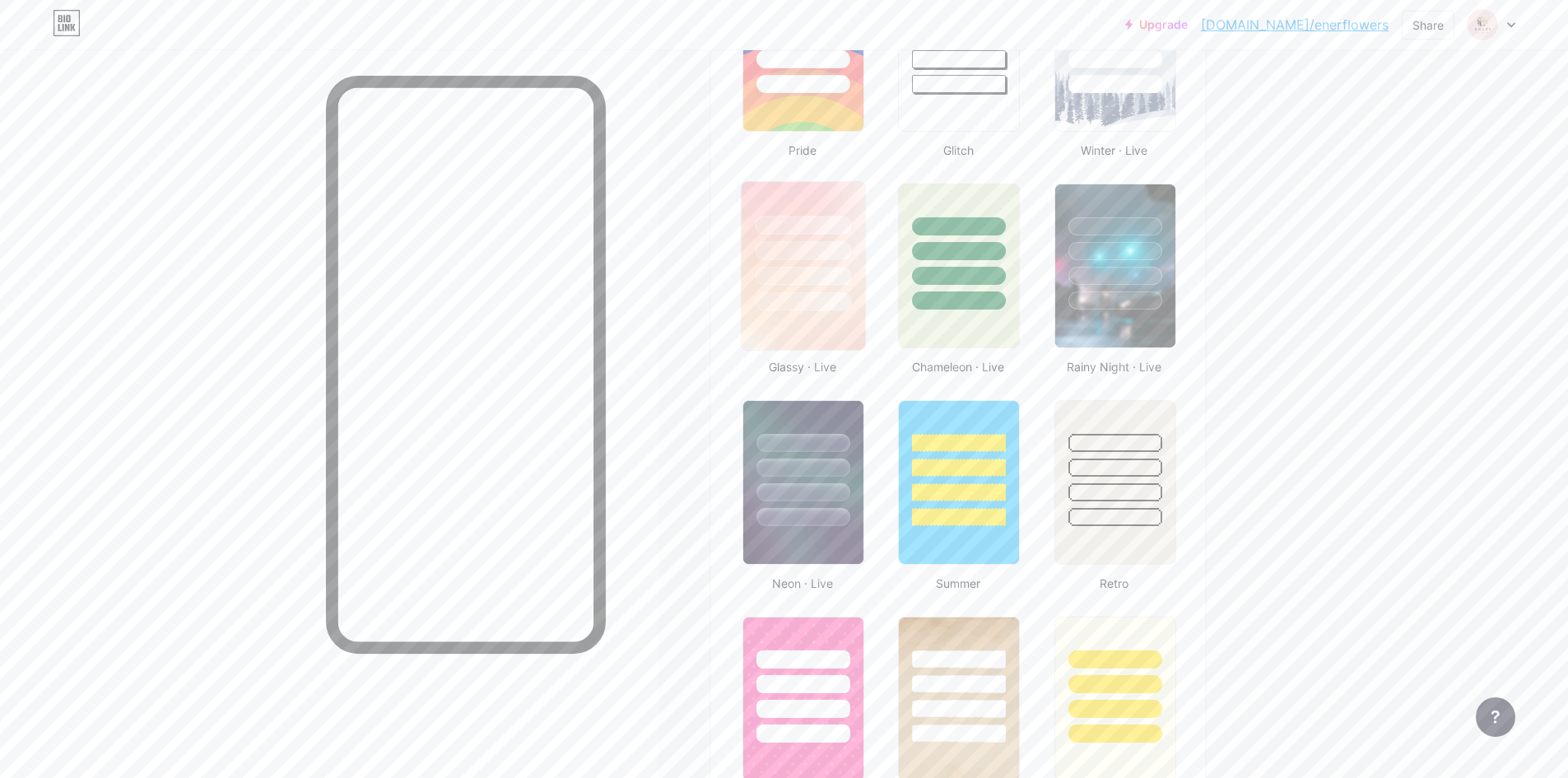 click at bounding box center [803, 250] 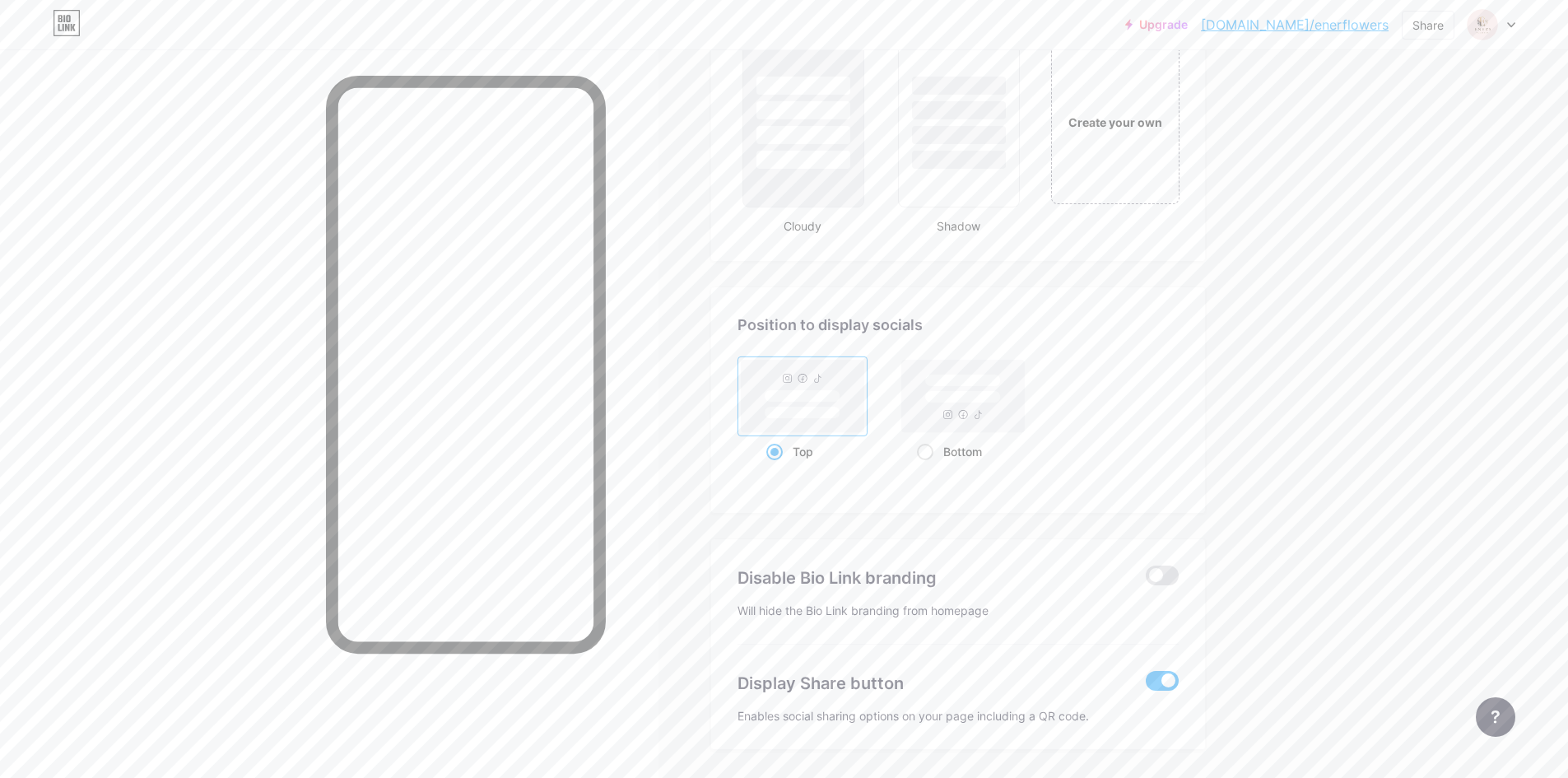 scroll, scrollTop: 1854, scrollLeft: 0, axis: vertical 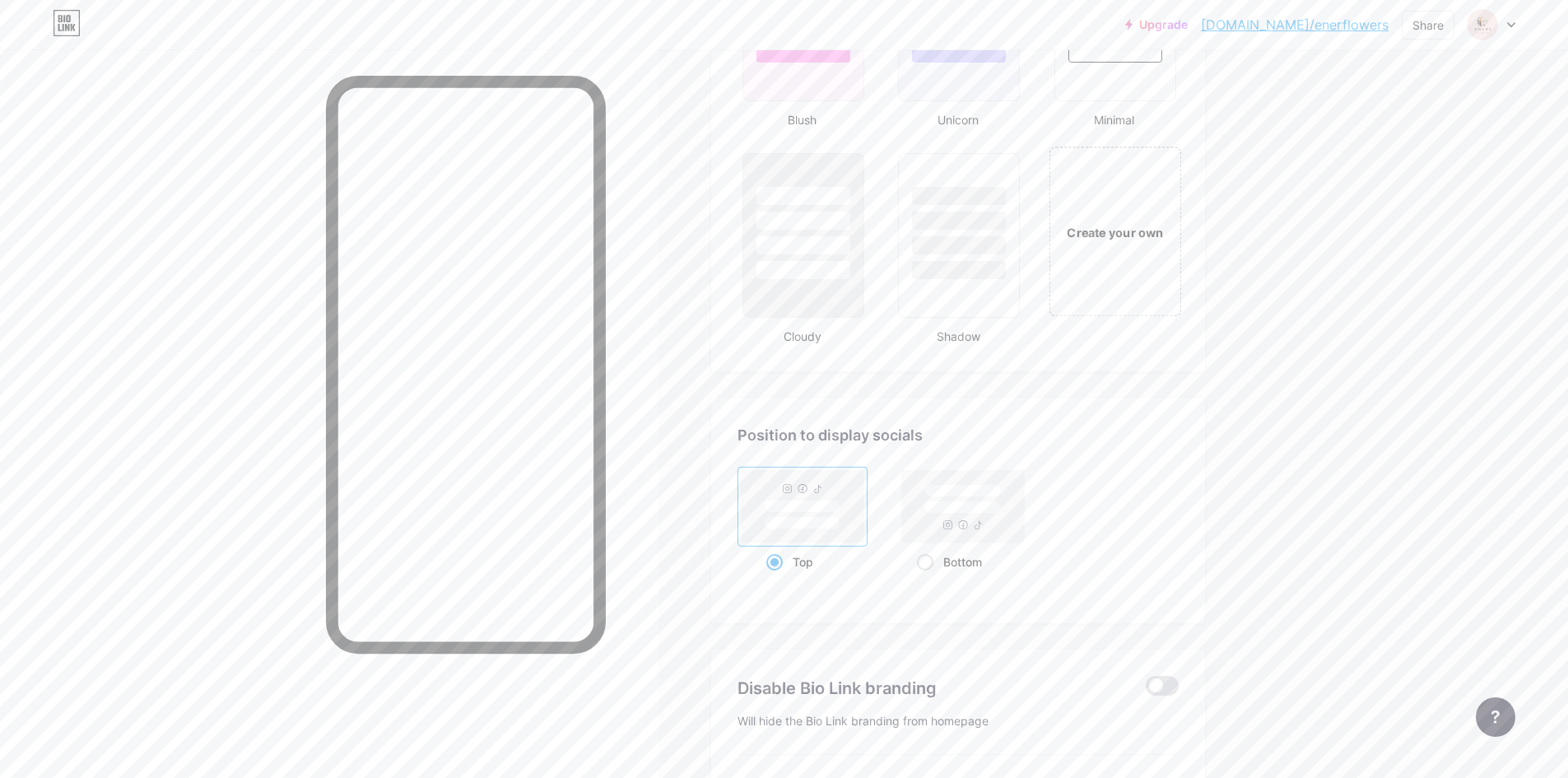 click on "Create your own" at bounding box center [1114, 231] 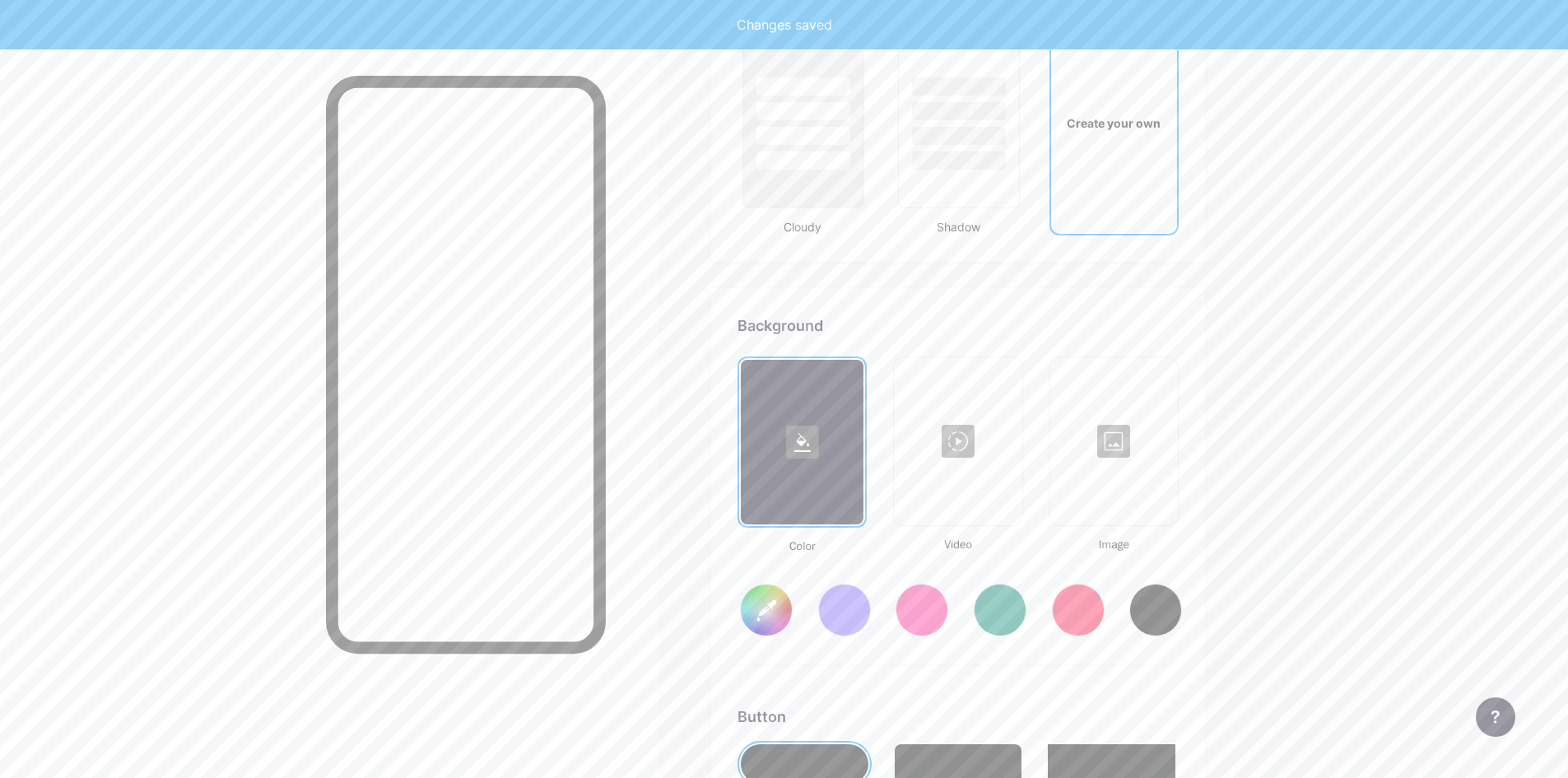 type on "#ffffff" 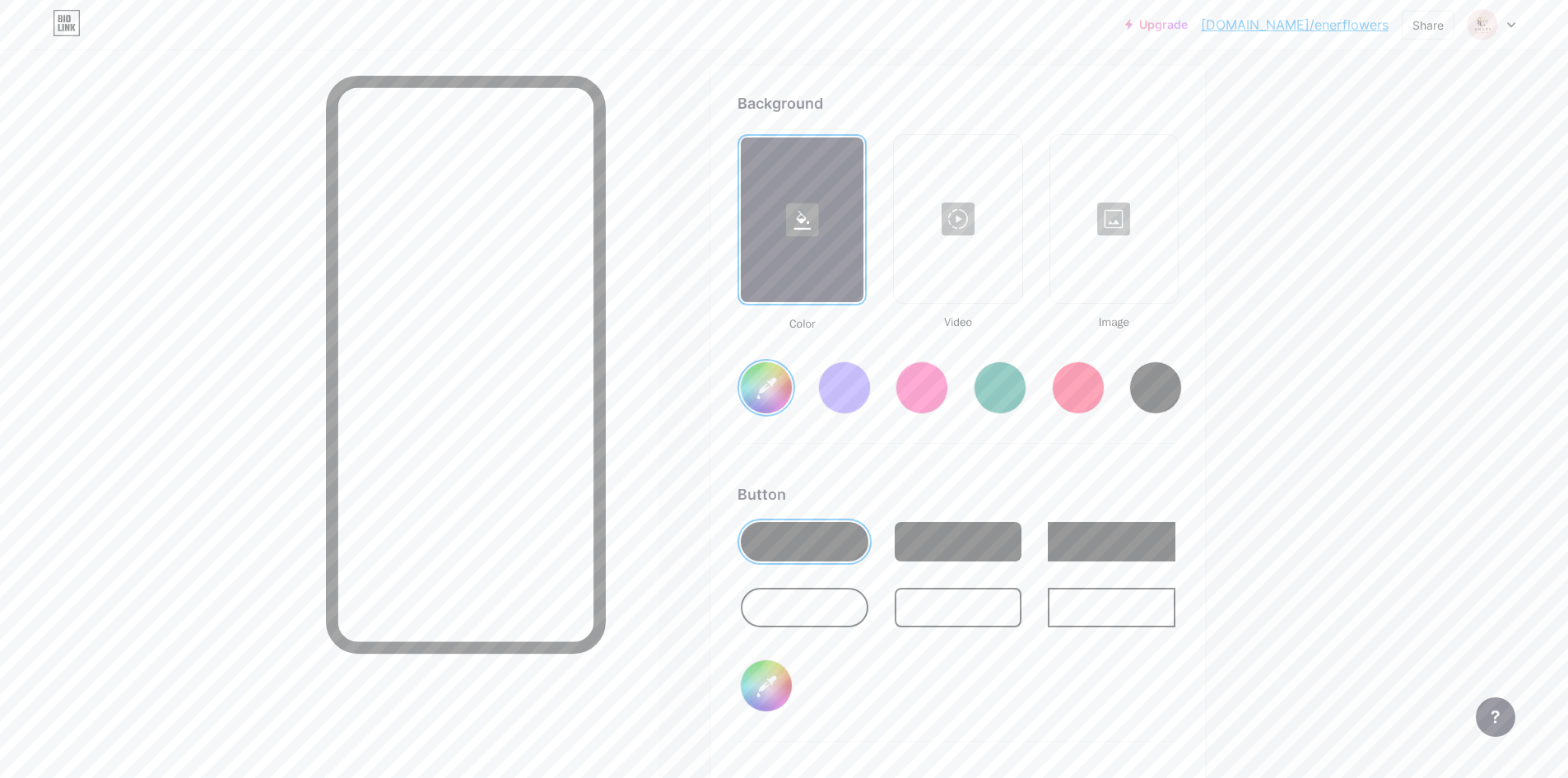 click on "#ffffff" at bounding box center [766, 388] 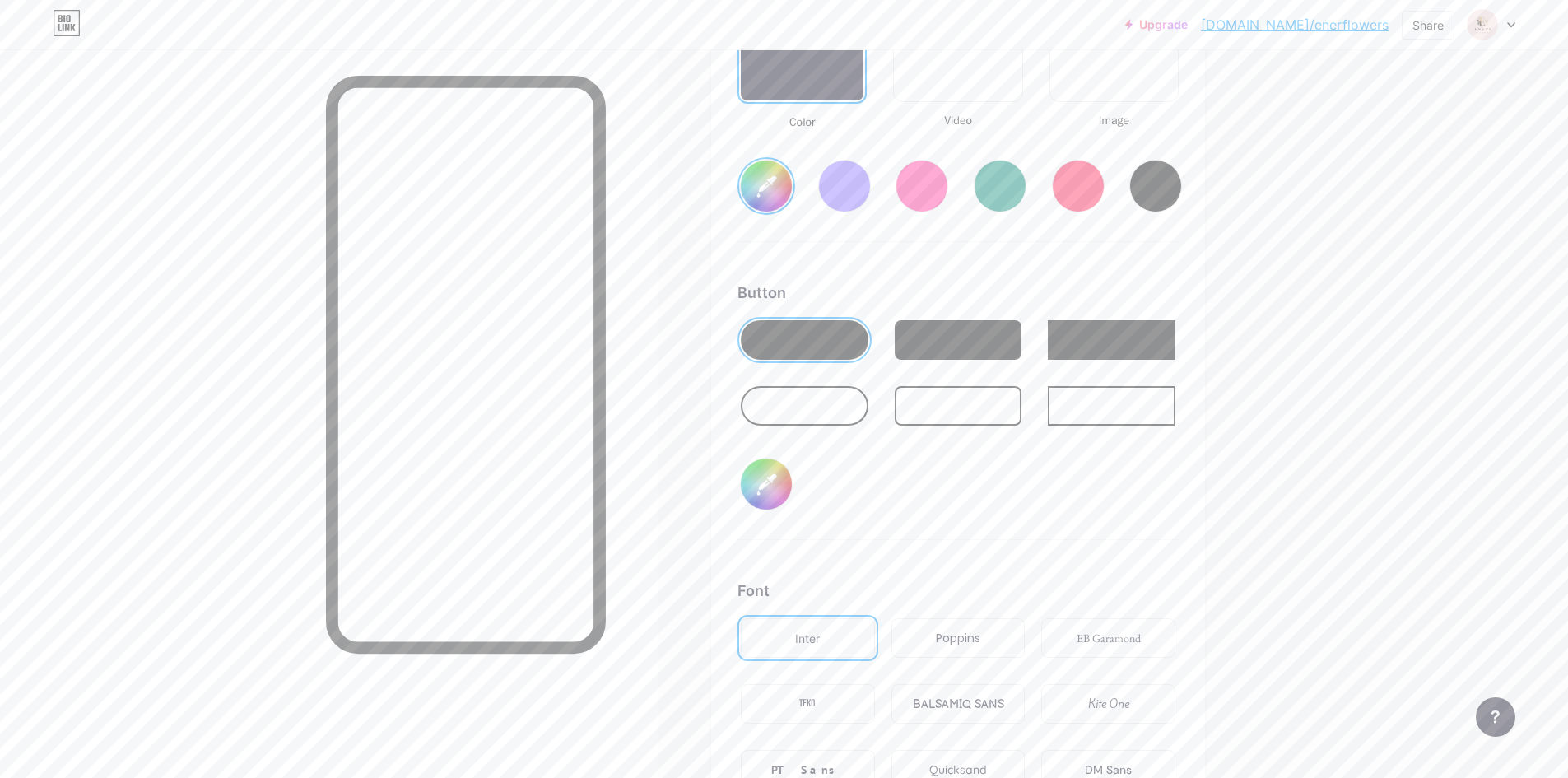 scroll, scrollTop: 2433, scrollLeft: 0, axis: vertical 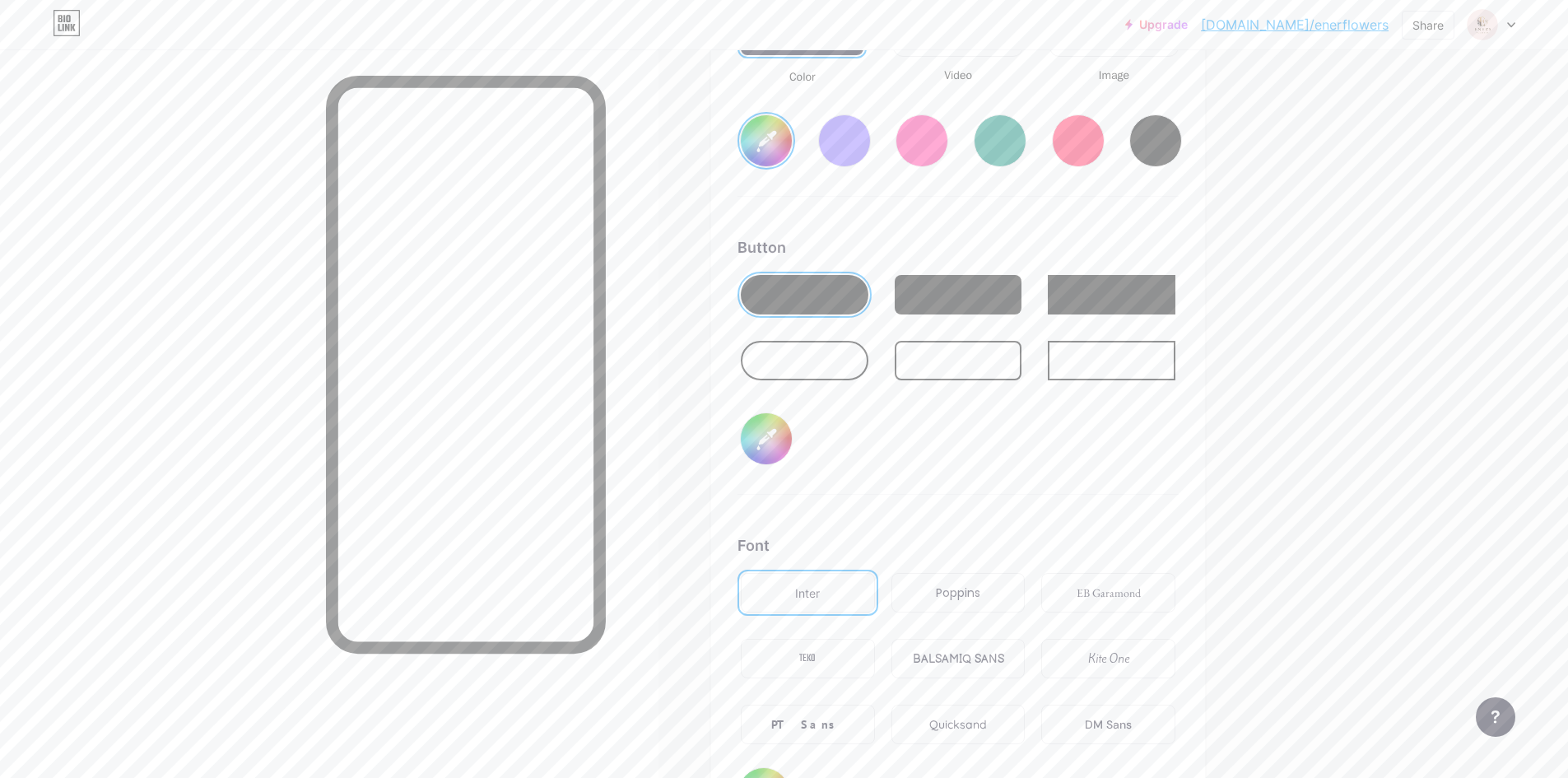 click on "#000000" at bounding box center [766, 439] 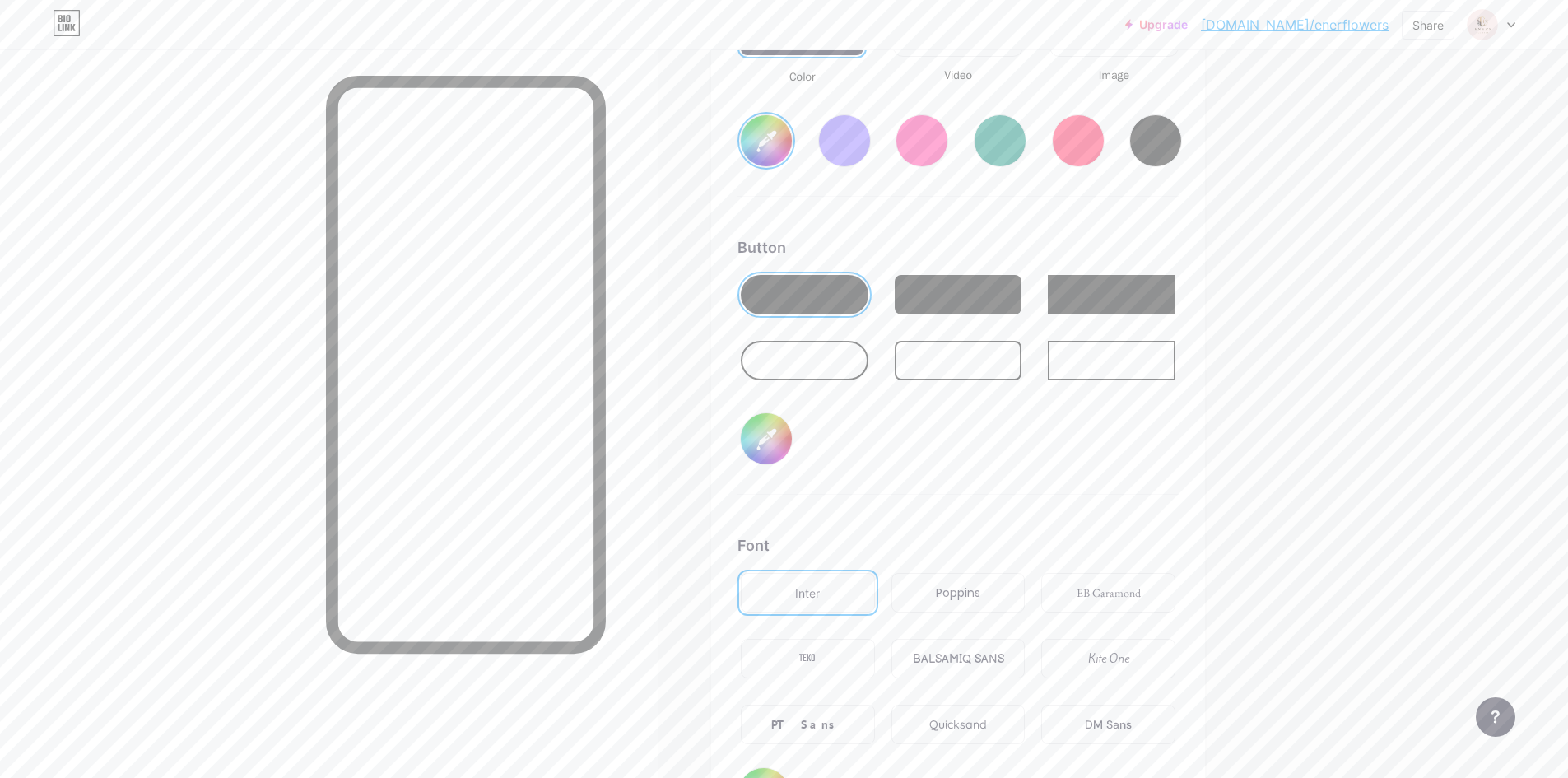 type on "#ffffff" 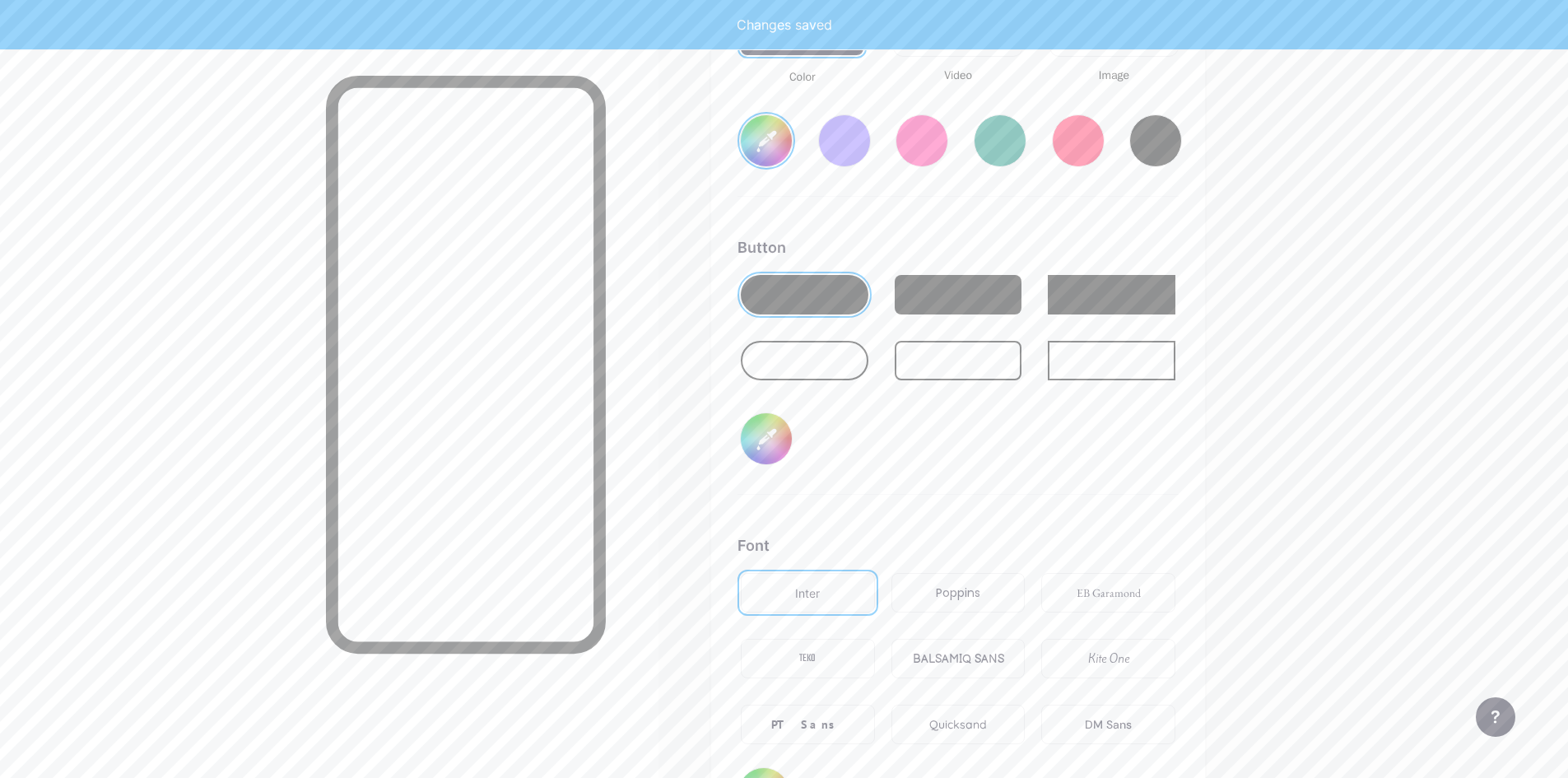 type on "#ffffff" 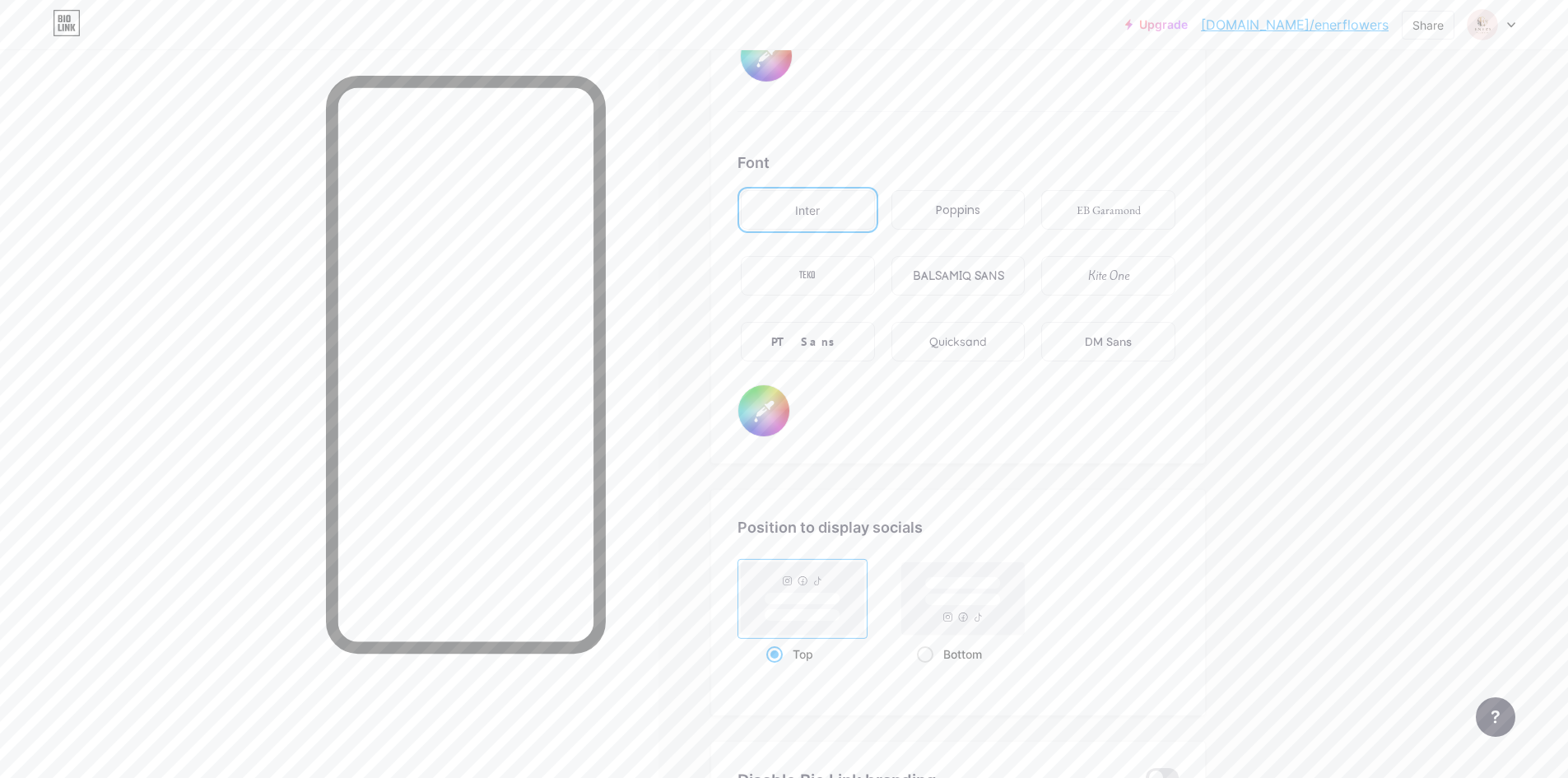 scroll, scrollTop: 2844, scrollLeft: 0, axis: vertical 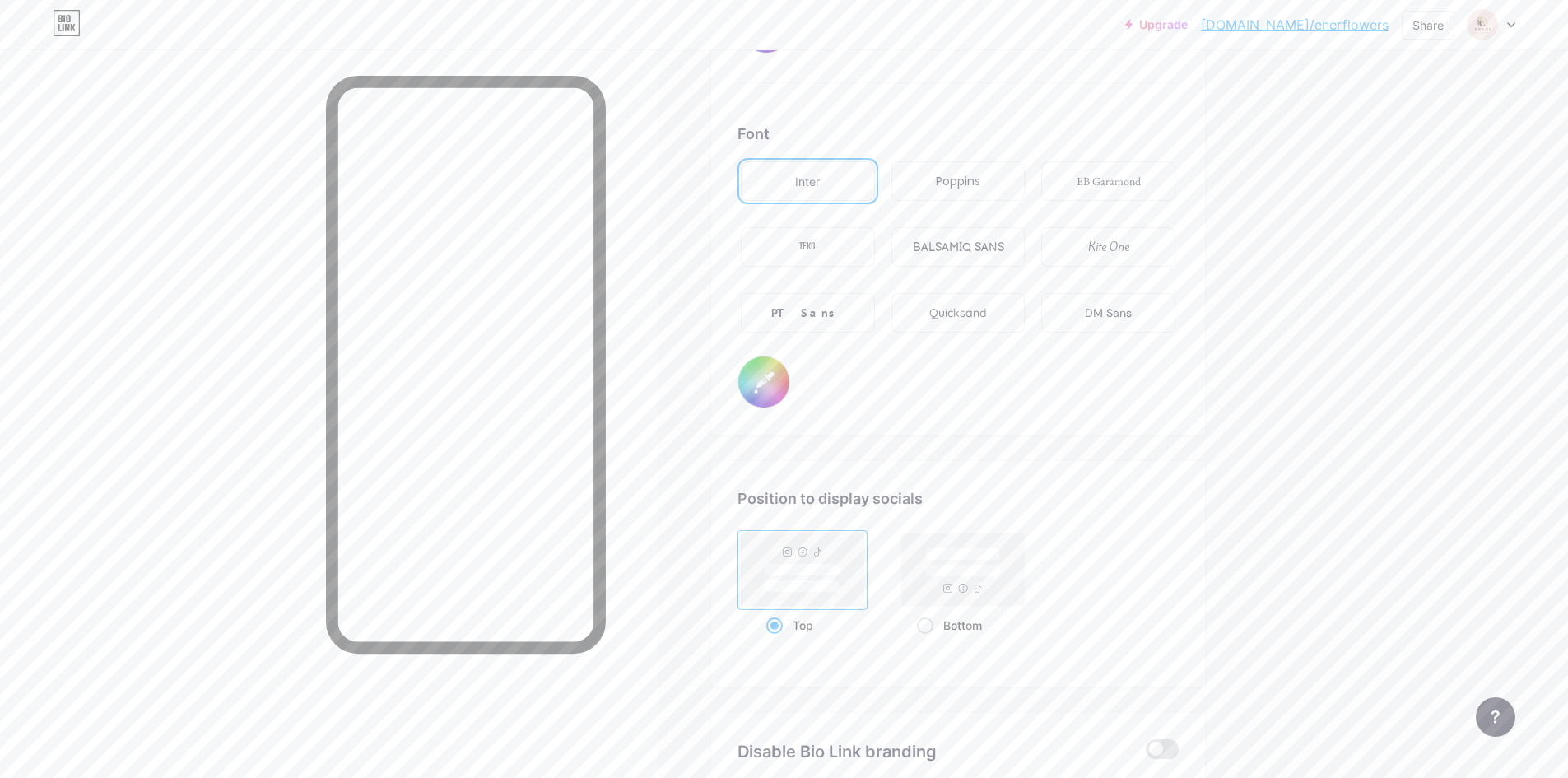 click on "Poppins" at bounding box center [958, 181] 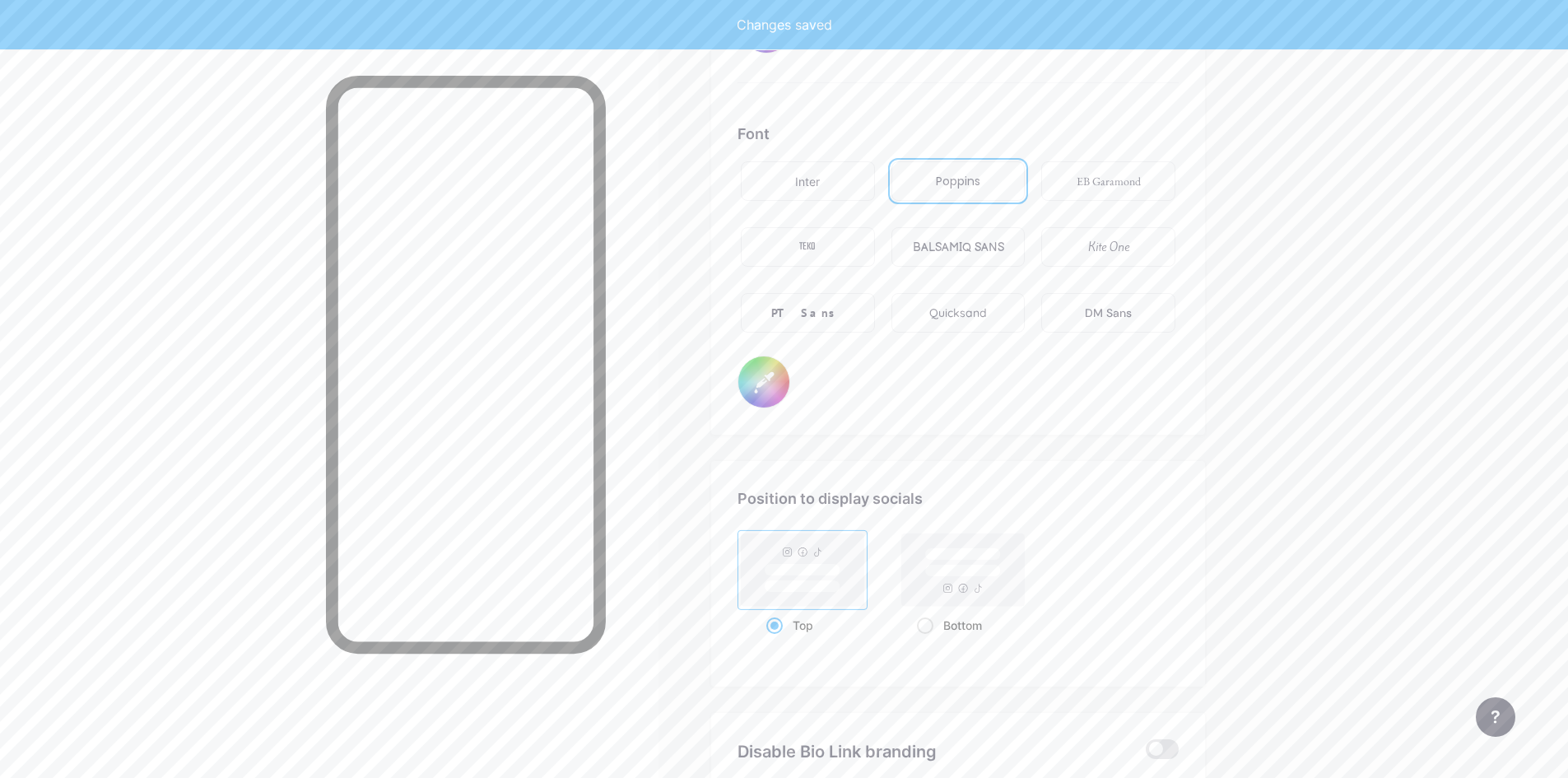 type on "#ffffff" 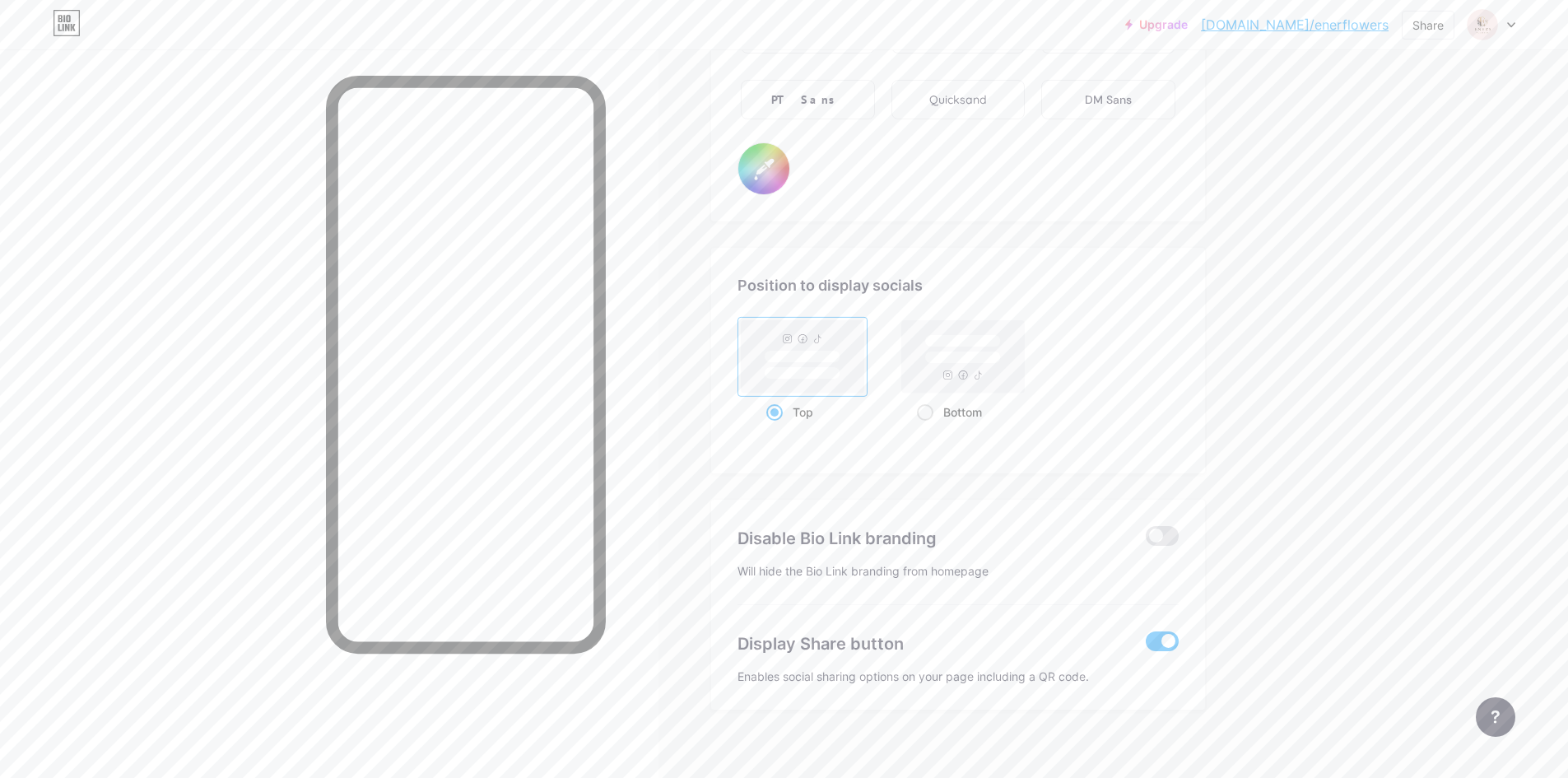 scroll, scrollTop: 3072, scrollLeft: 0, axis: vertical 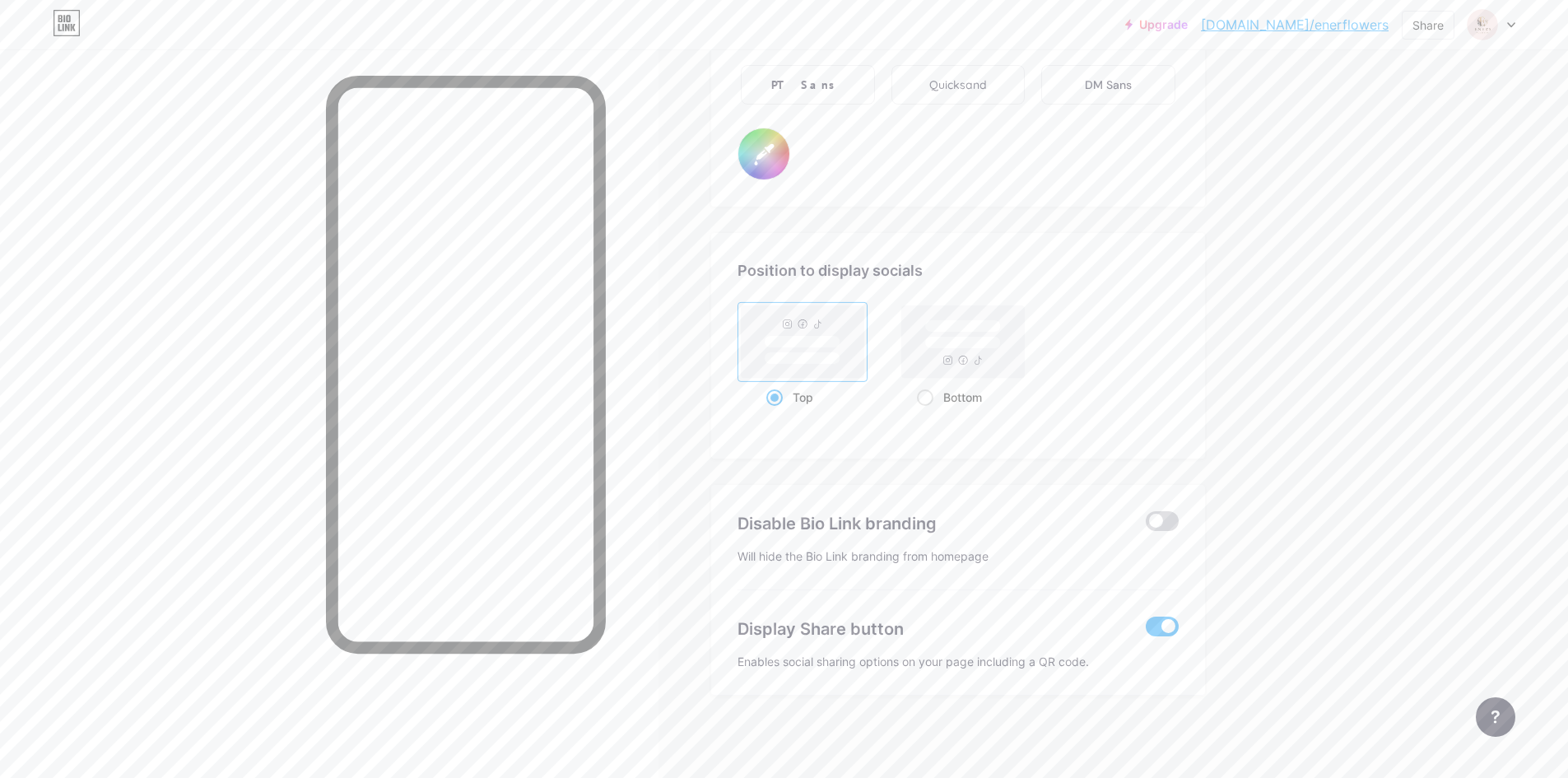 click at bounding box center [1162, 521] 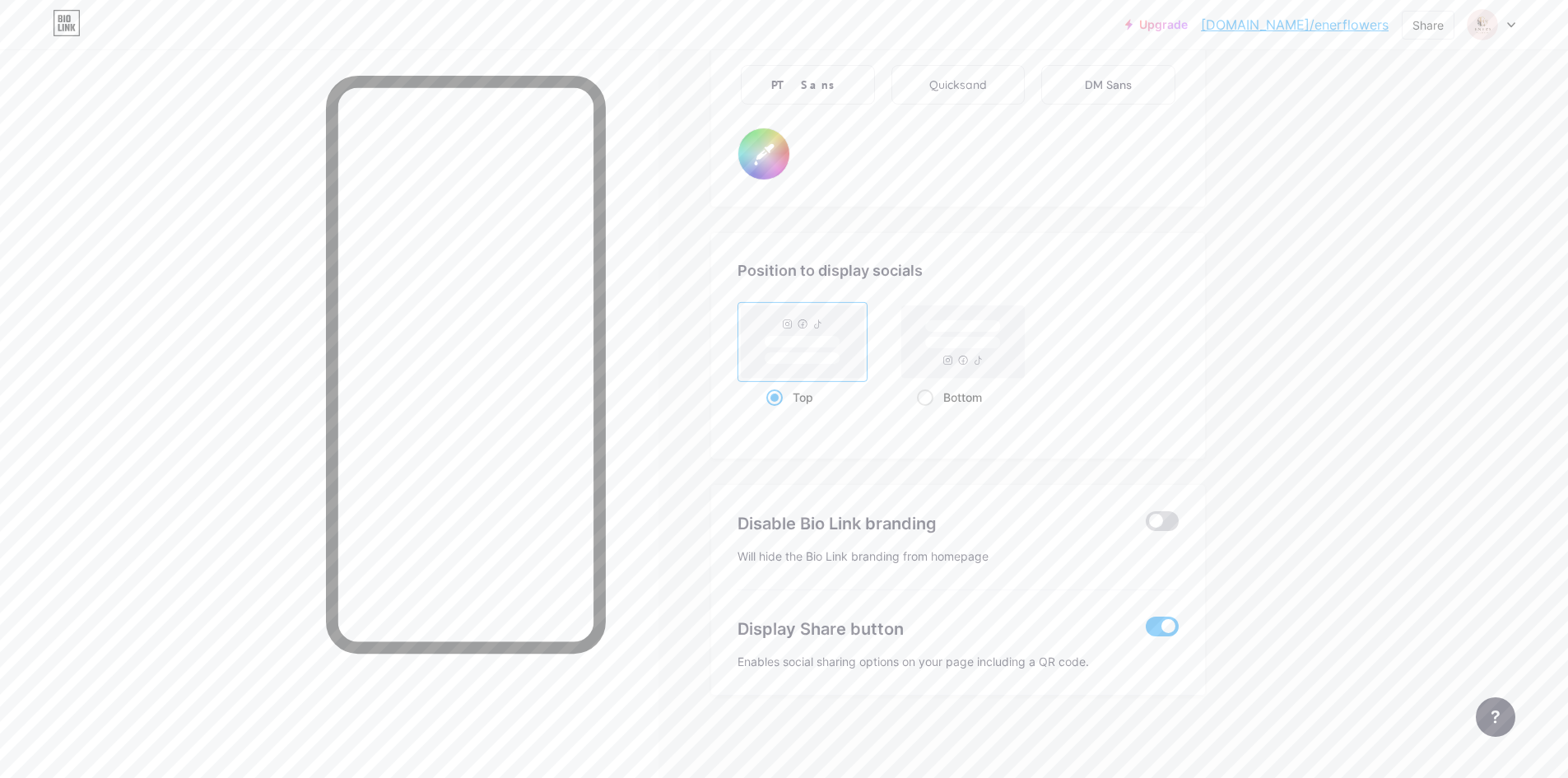 click at bounding box center [1146, 525] 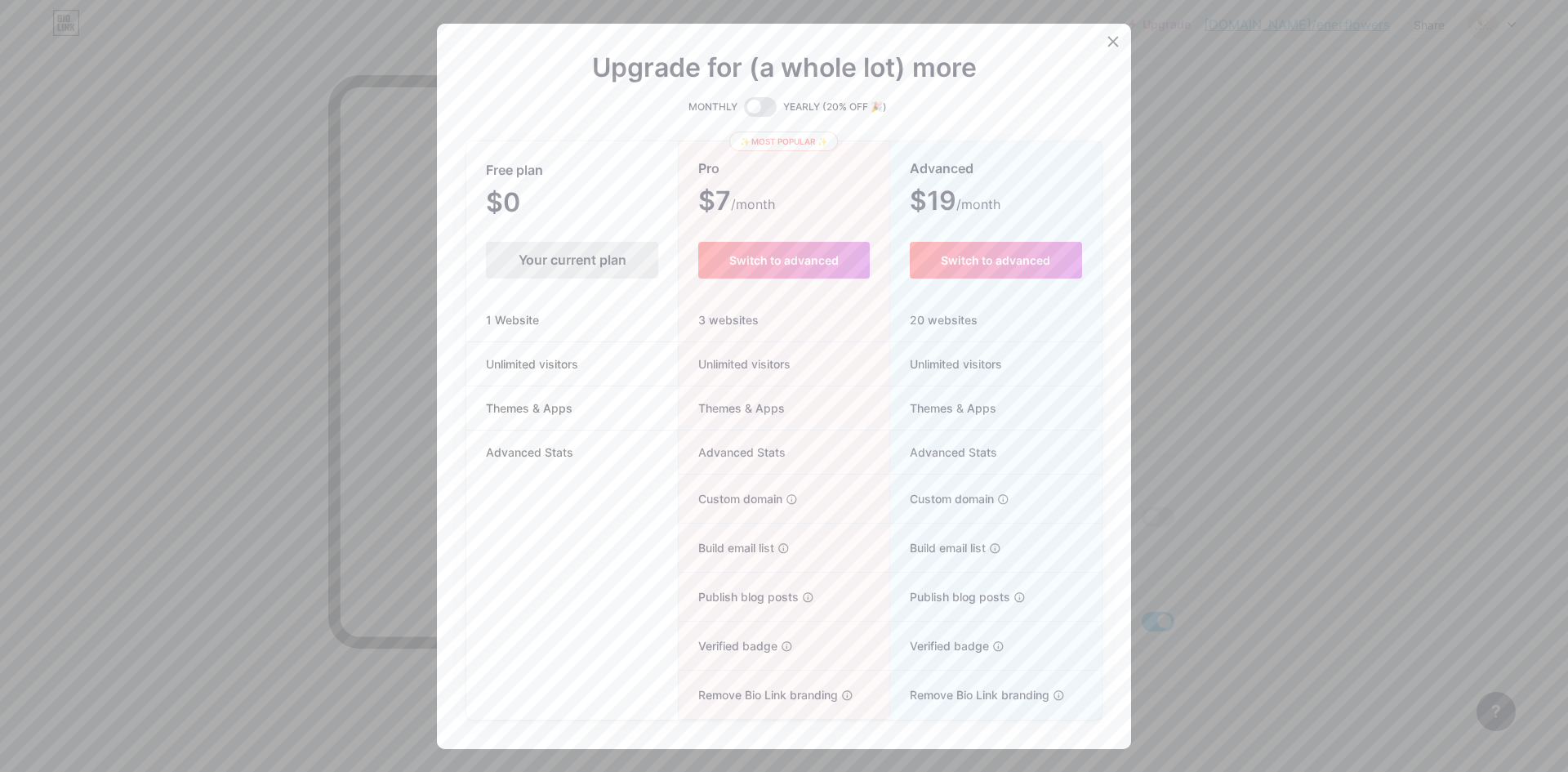 click at bounding box center [784, 386] 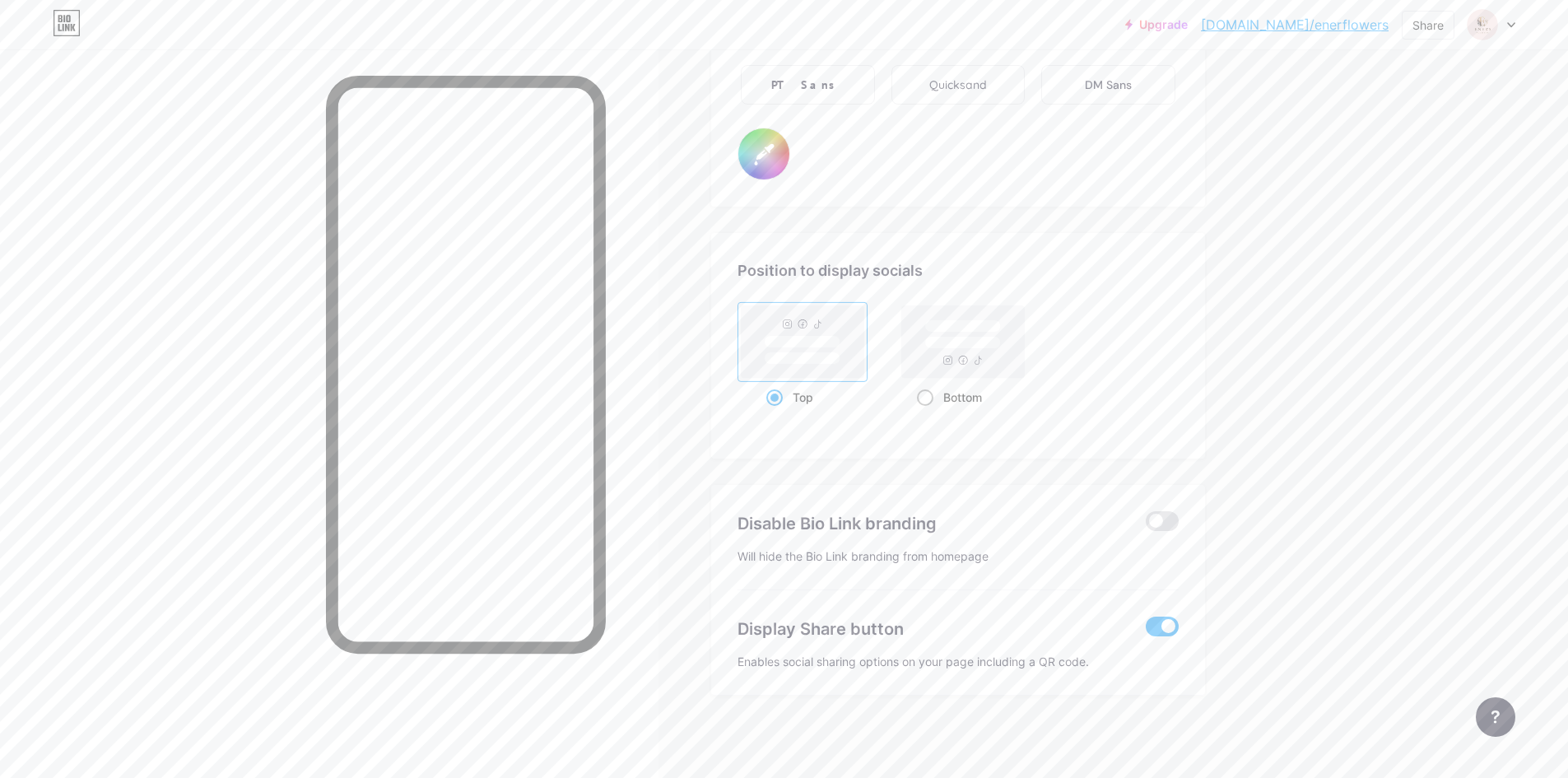 click on "Bottom" at bounding box center [962, 397] 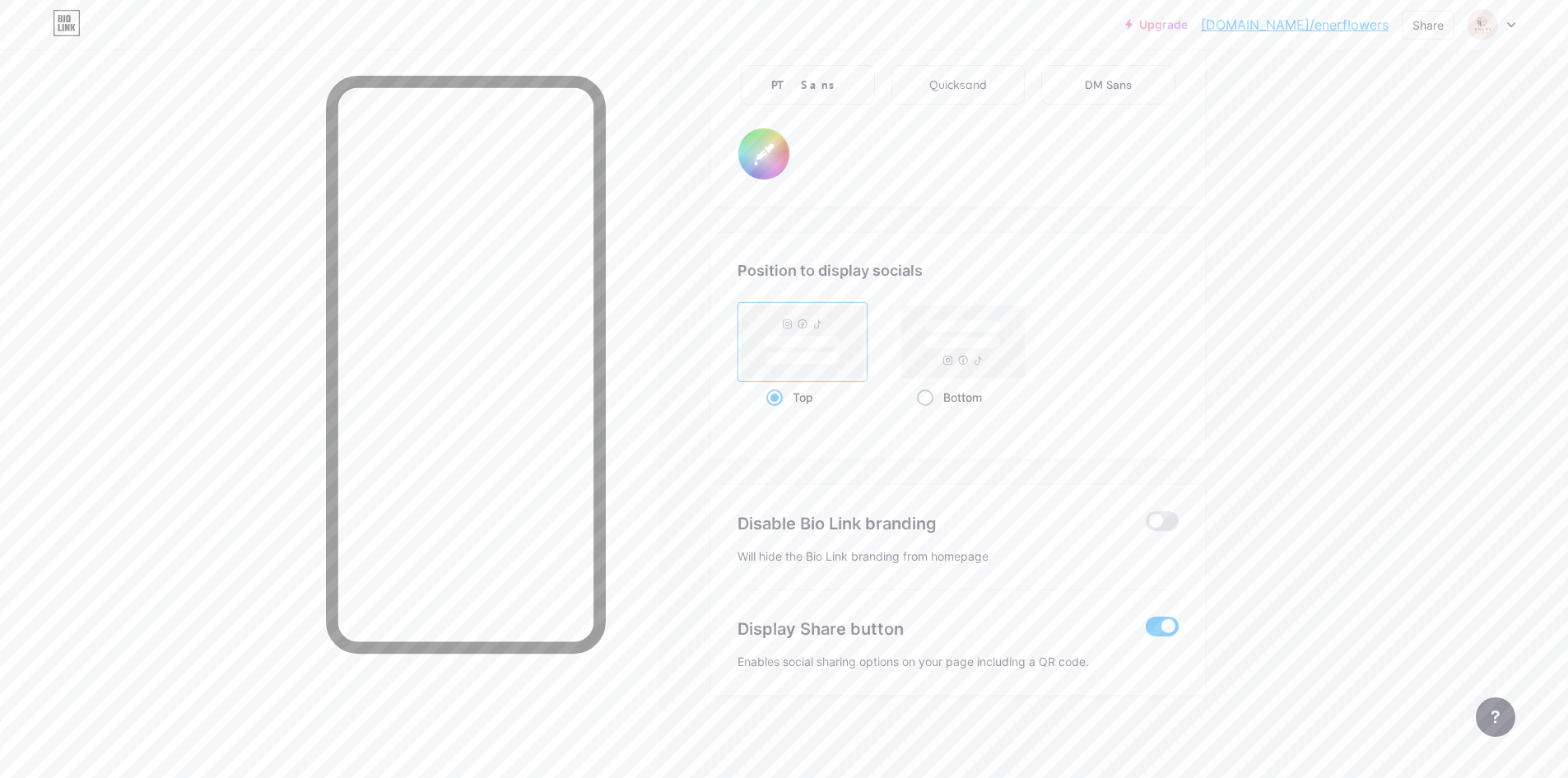 click on "Bottom" at bounding box center (922, 417) 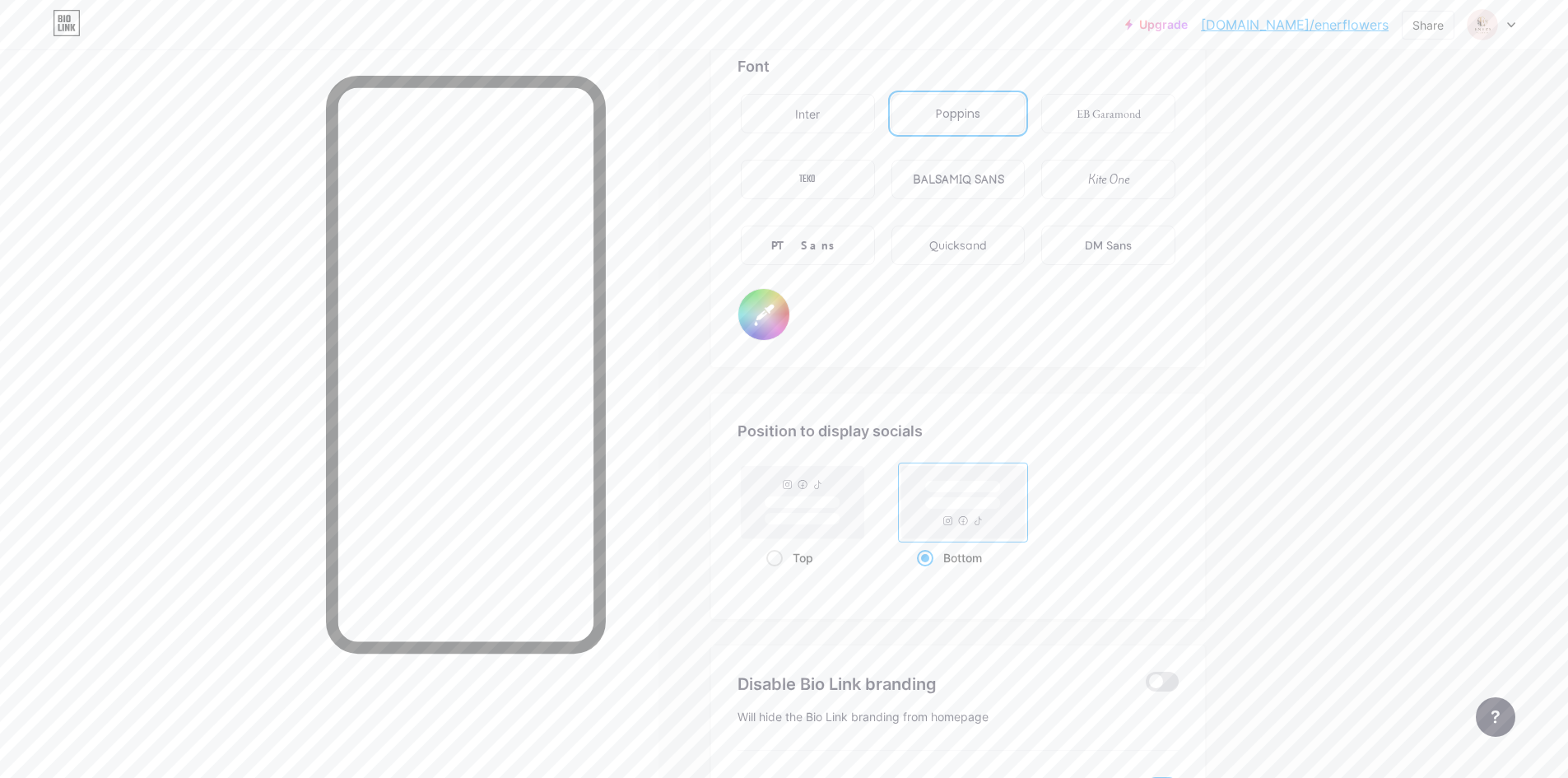 type on "#ffffff" 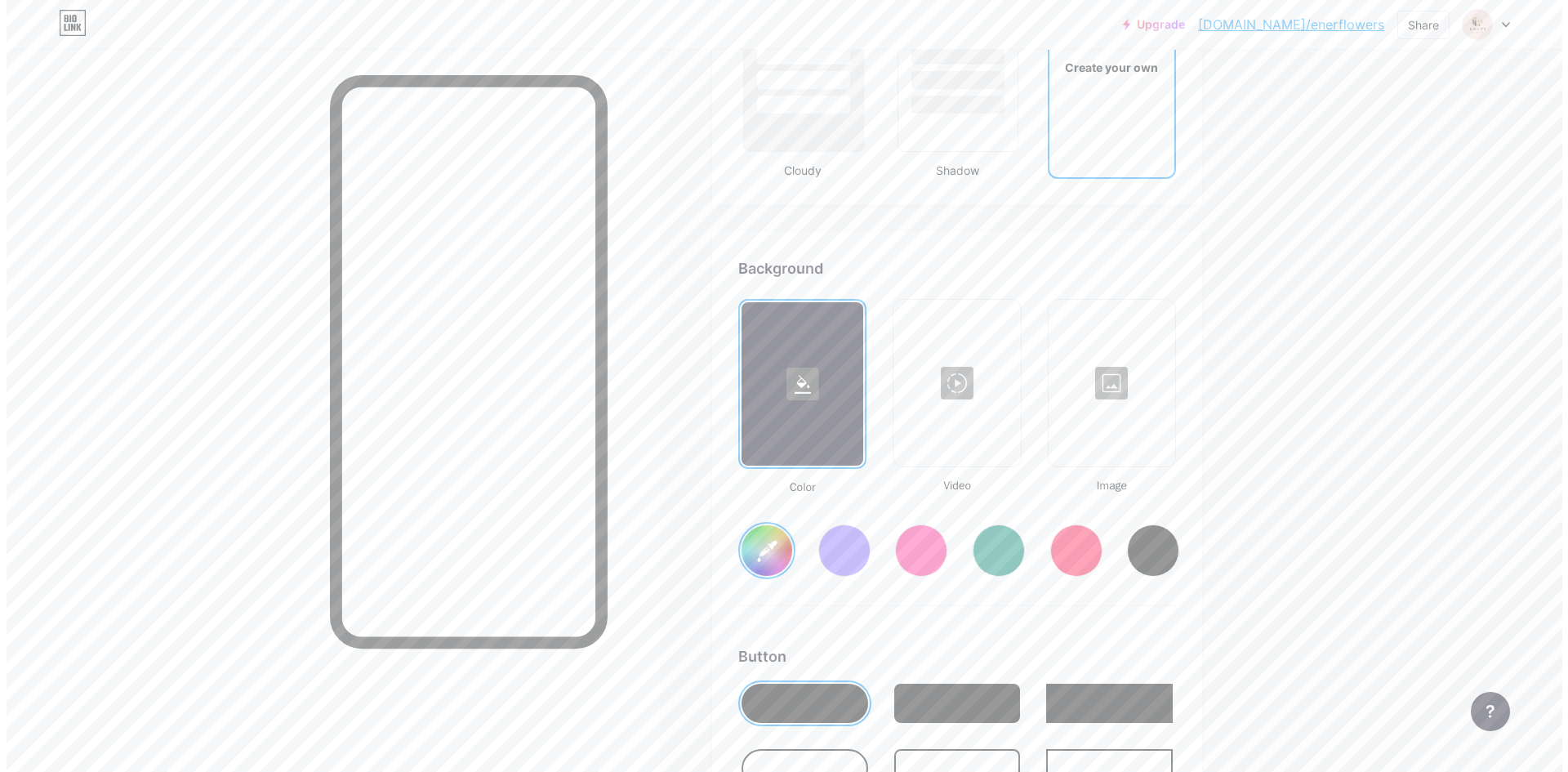 scroll, scrollTop: 1905, scrollLeft: 0, axis: vertical 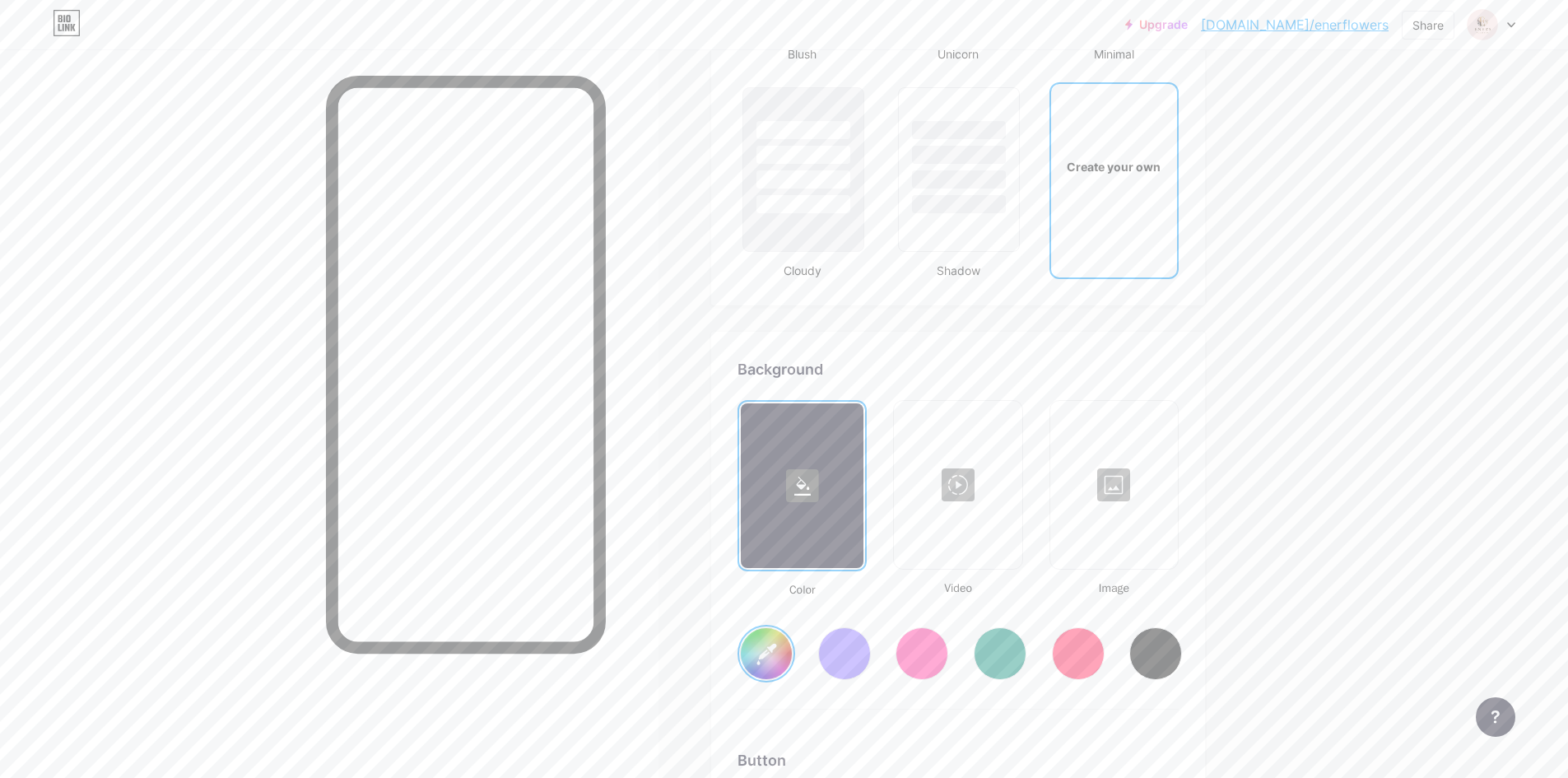 click at bounding box center [1114, 485] 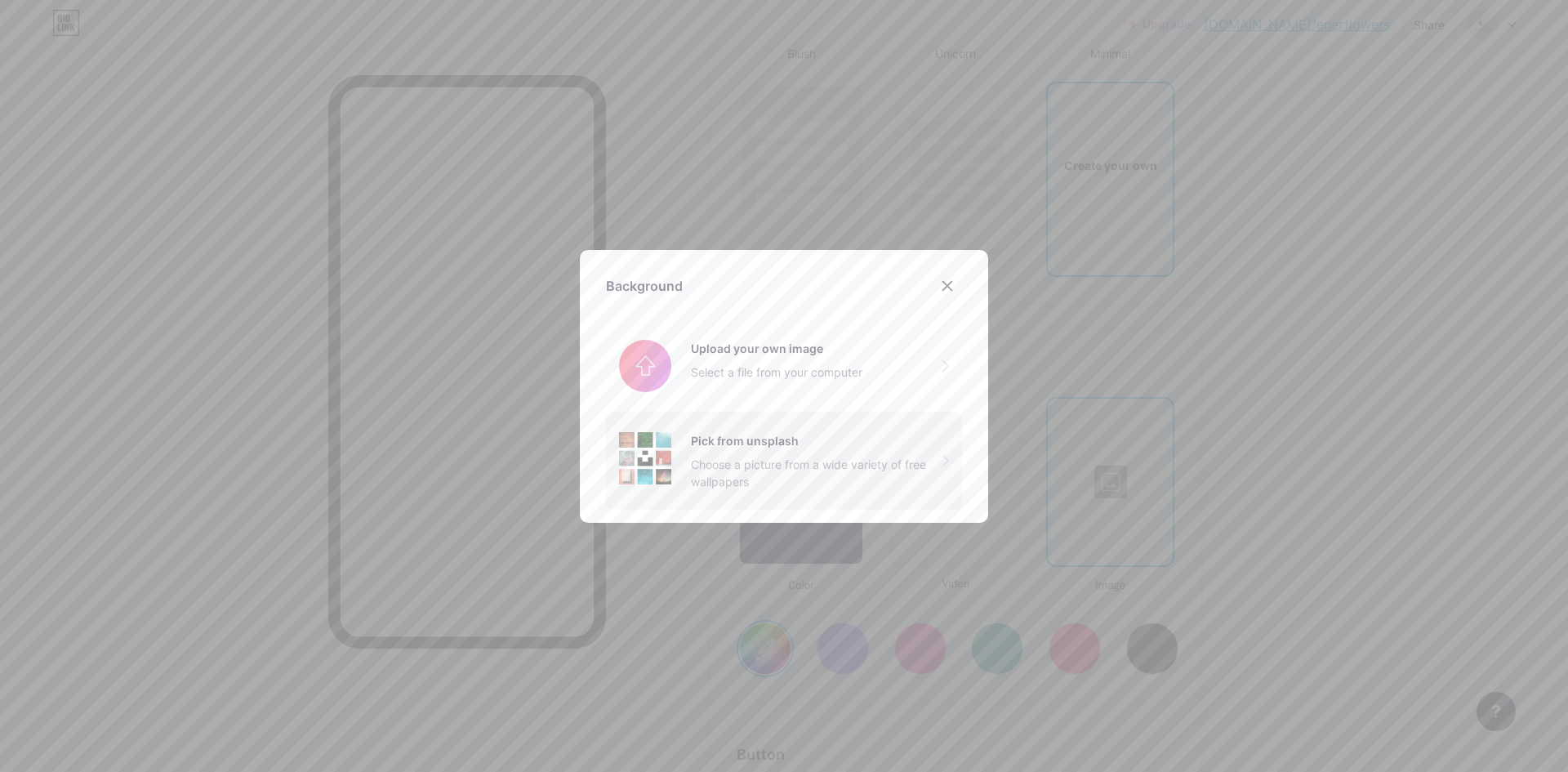 click on "Pick from unsplash   Choose a picture from a wide variety of
free wallpapers" at bounding box center (817, 461) 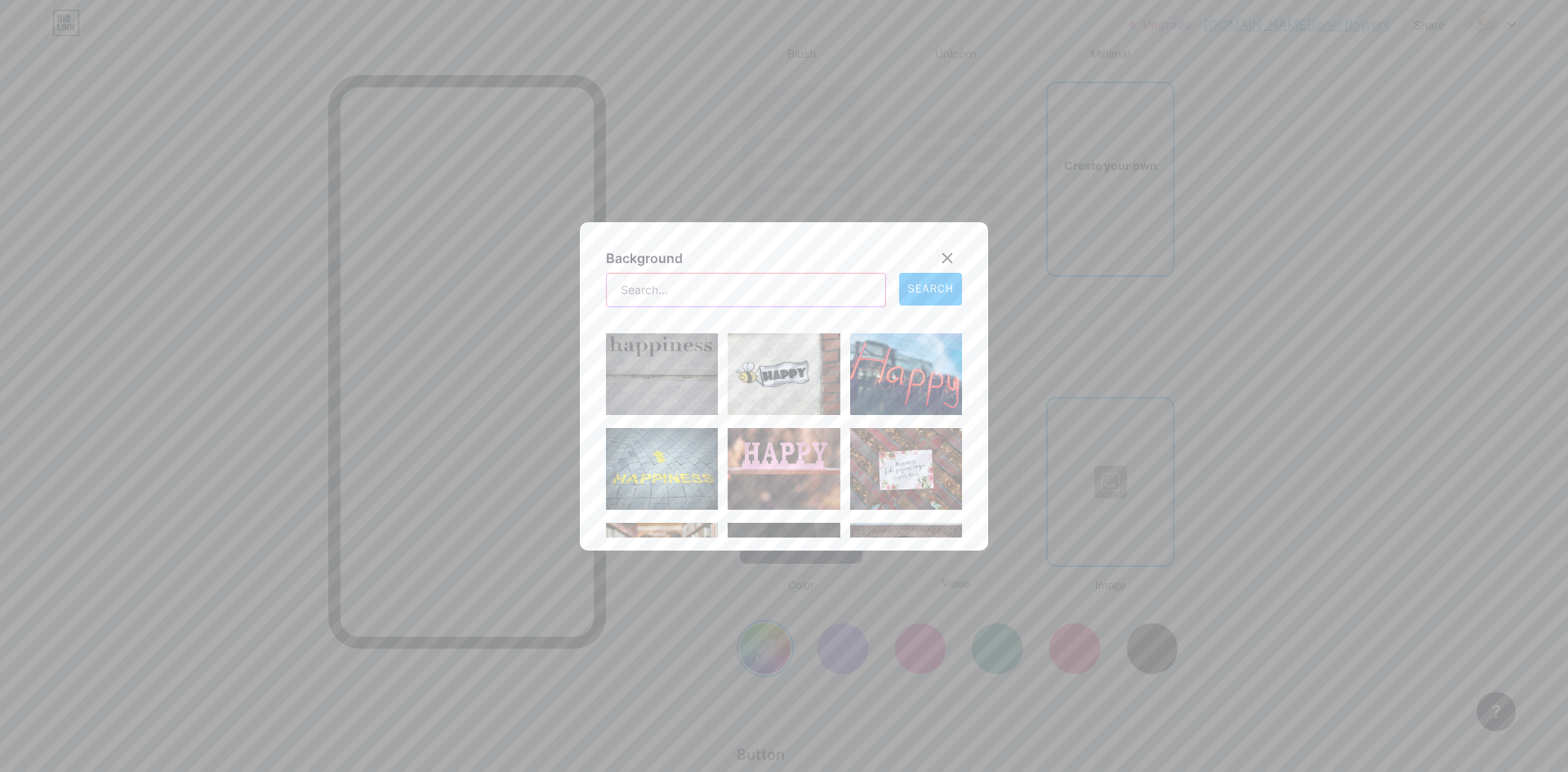click at bounding box center (746, 290) 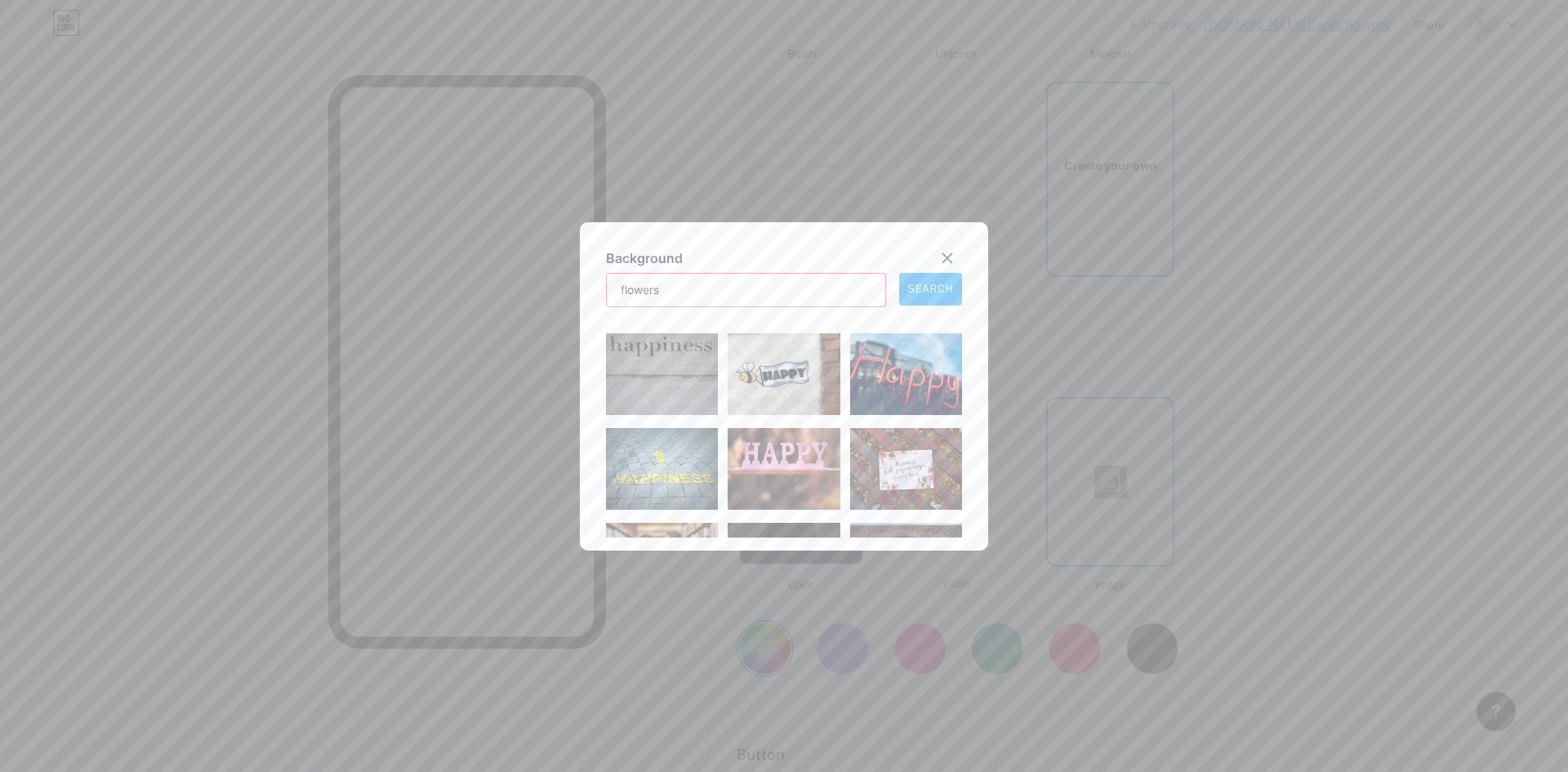 type on "flowers" 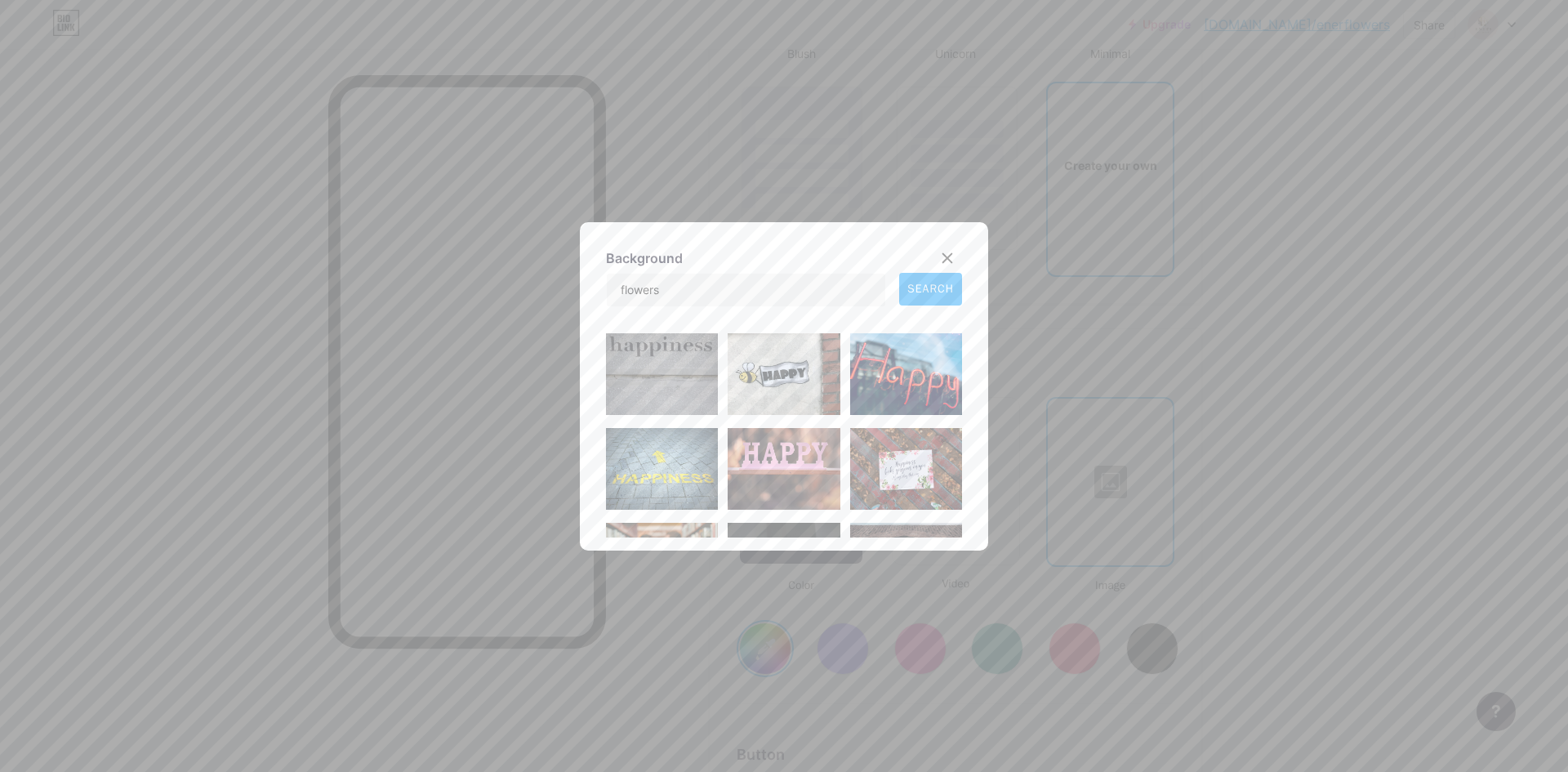 click on "SEARCH" at bounding box center (930, 288) 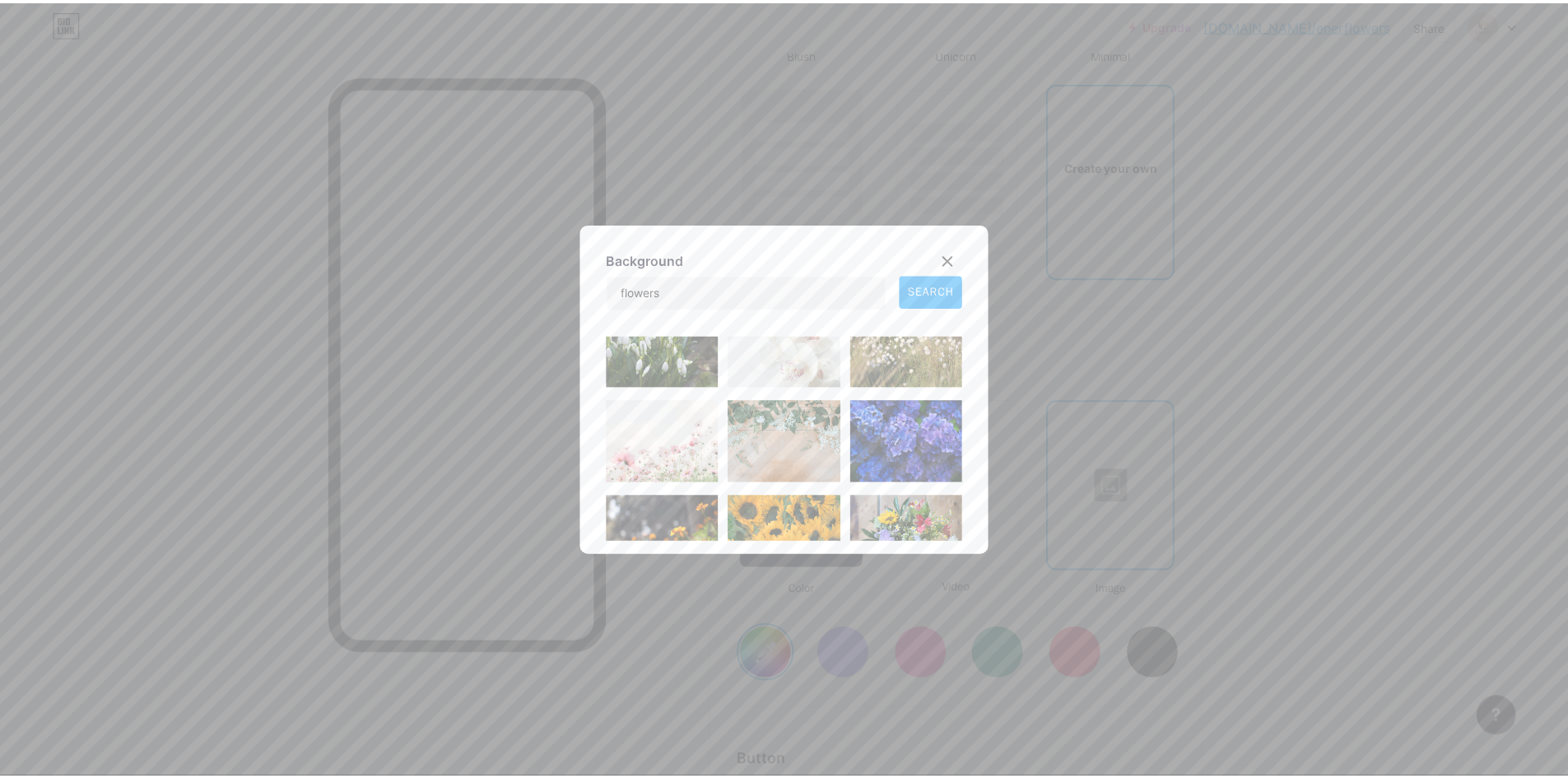 scroll, scrollTop: 165, scrollLeft: 0, axis: vertical 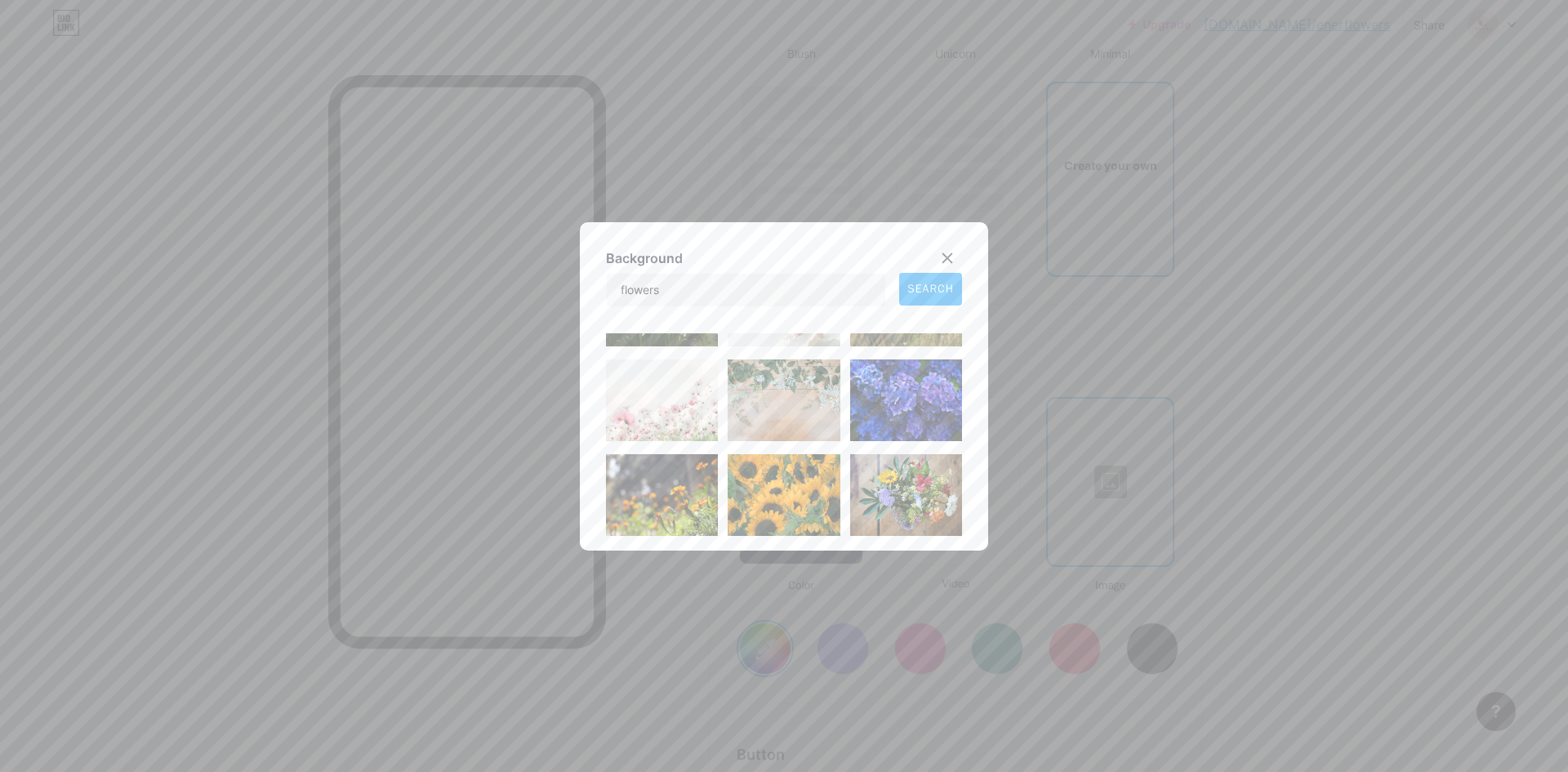 click at bounding box center (662, 400) 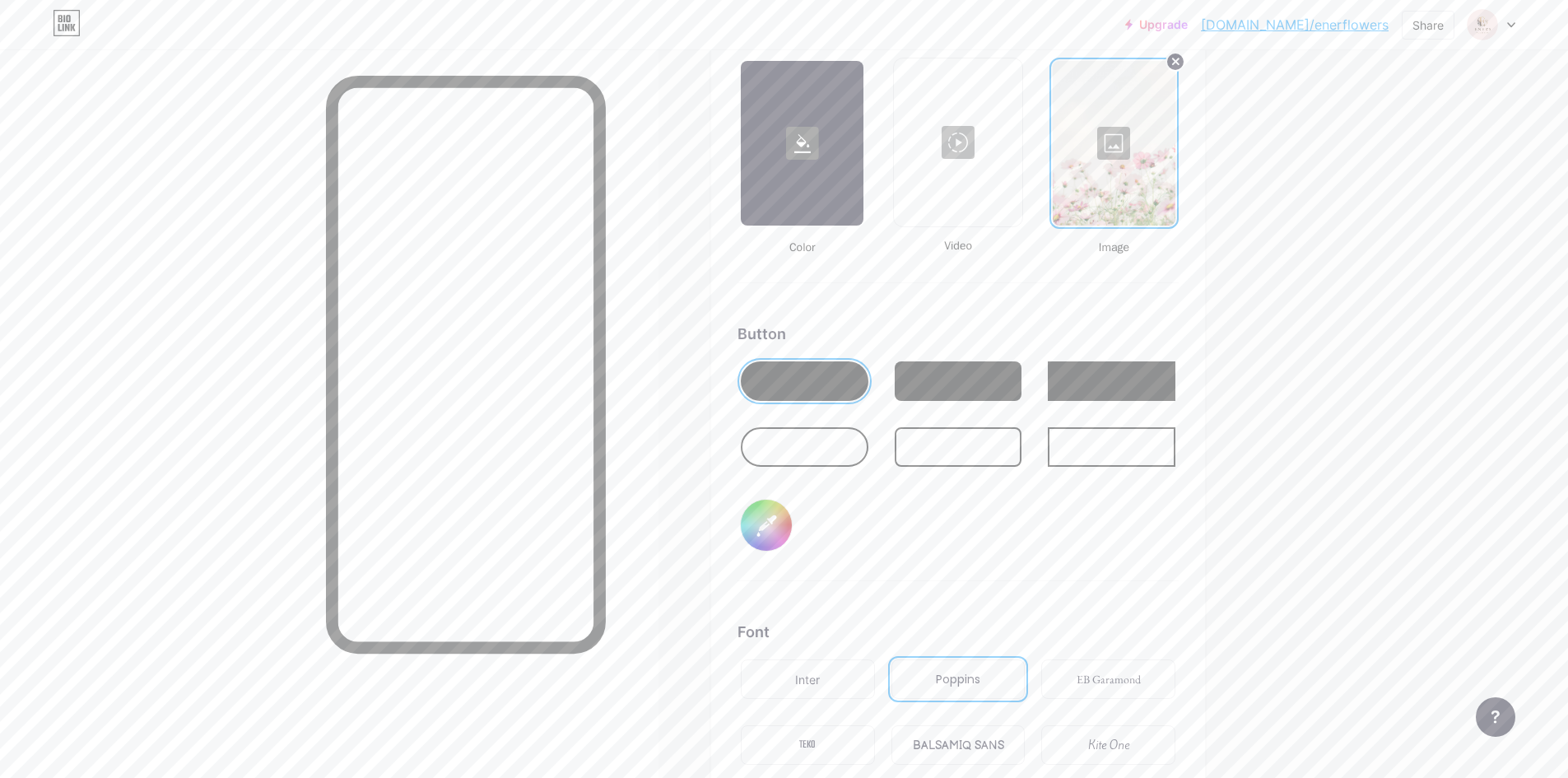scroll, scrollTop: 2414, scrollLeft: 0, axis: vertical 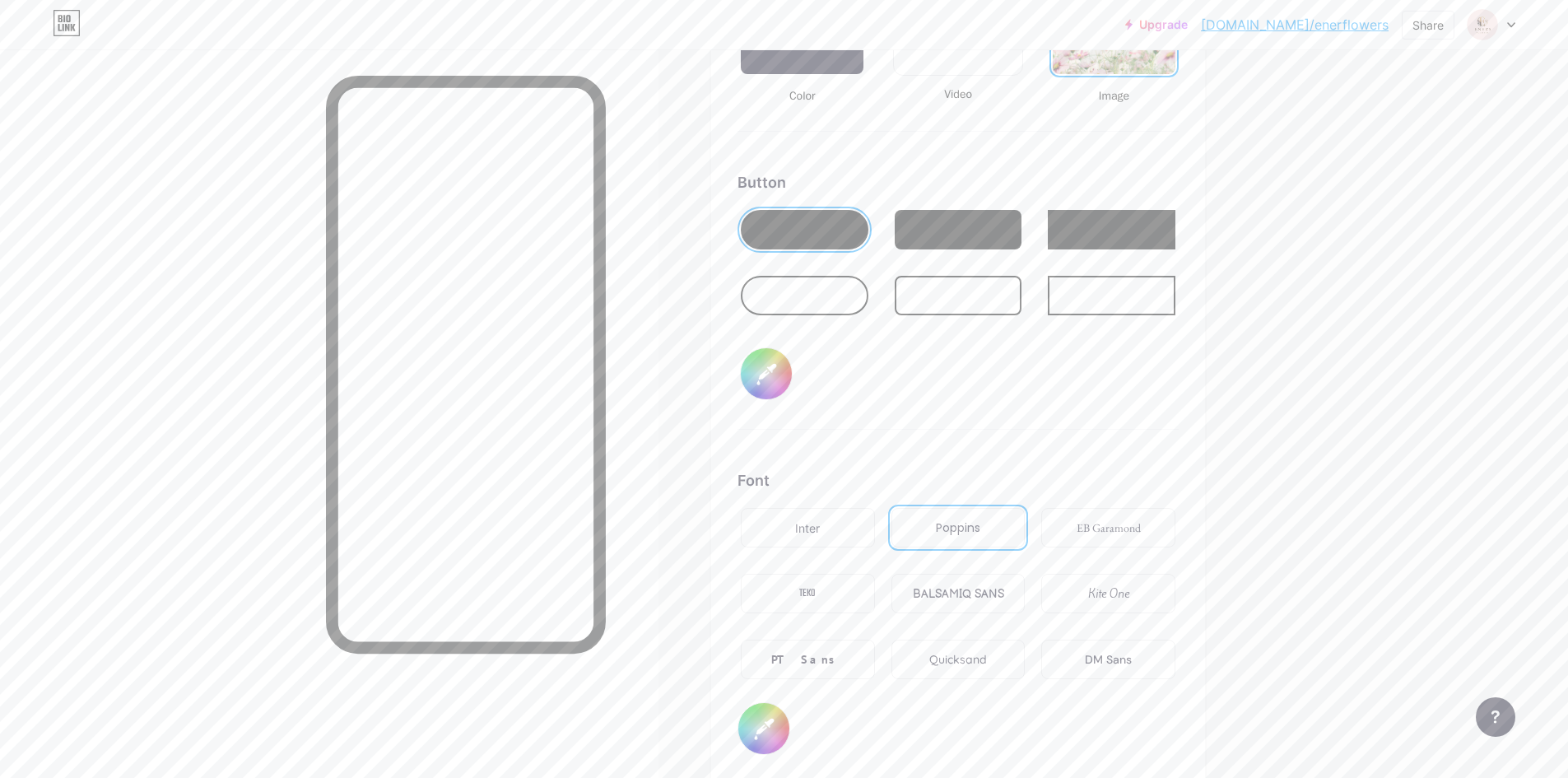 click at bounding box center (804, 296) 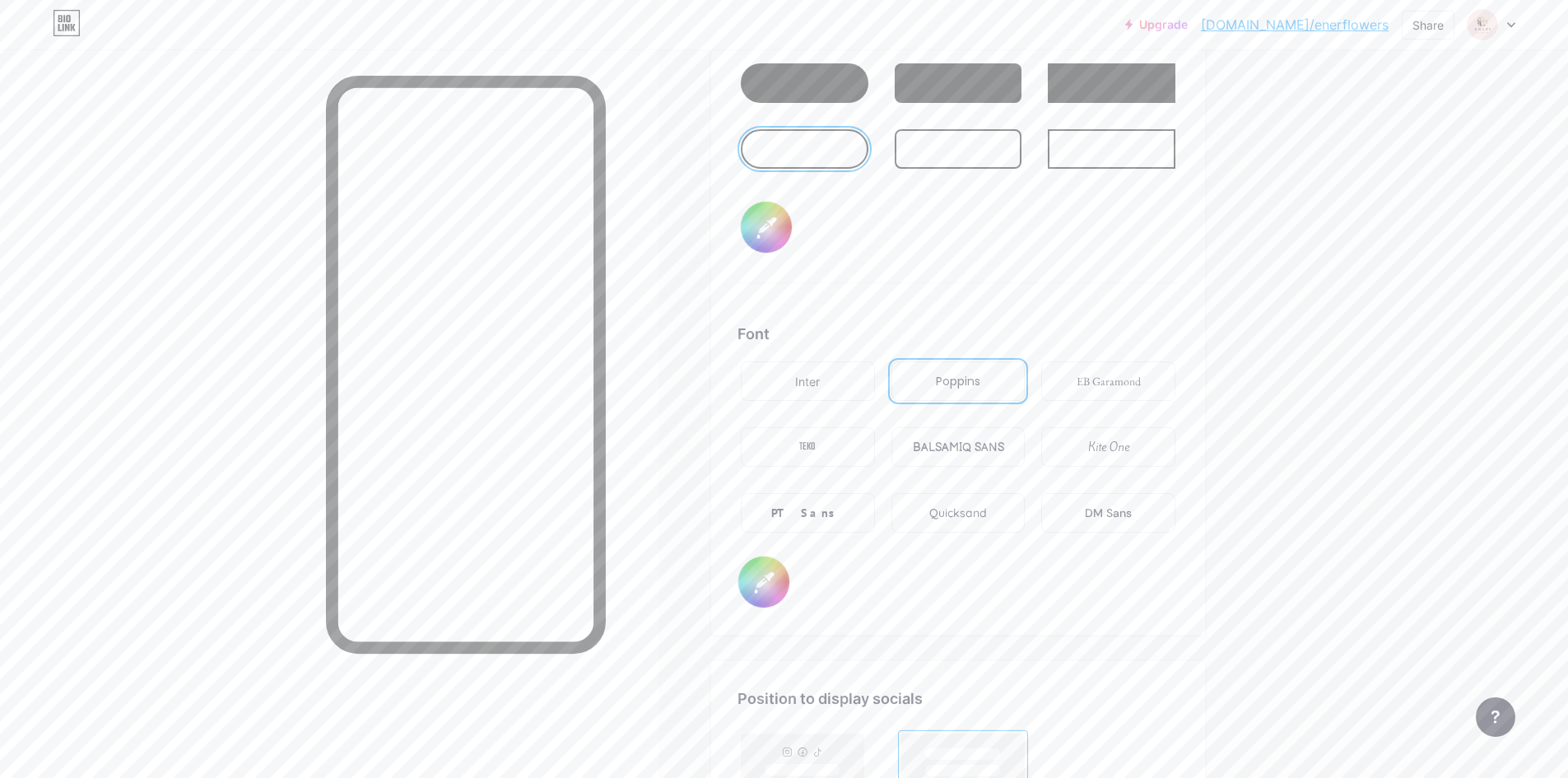 scroll, scrollTop: 2579, scrollLeft: 0, axis: vertical 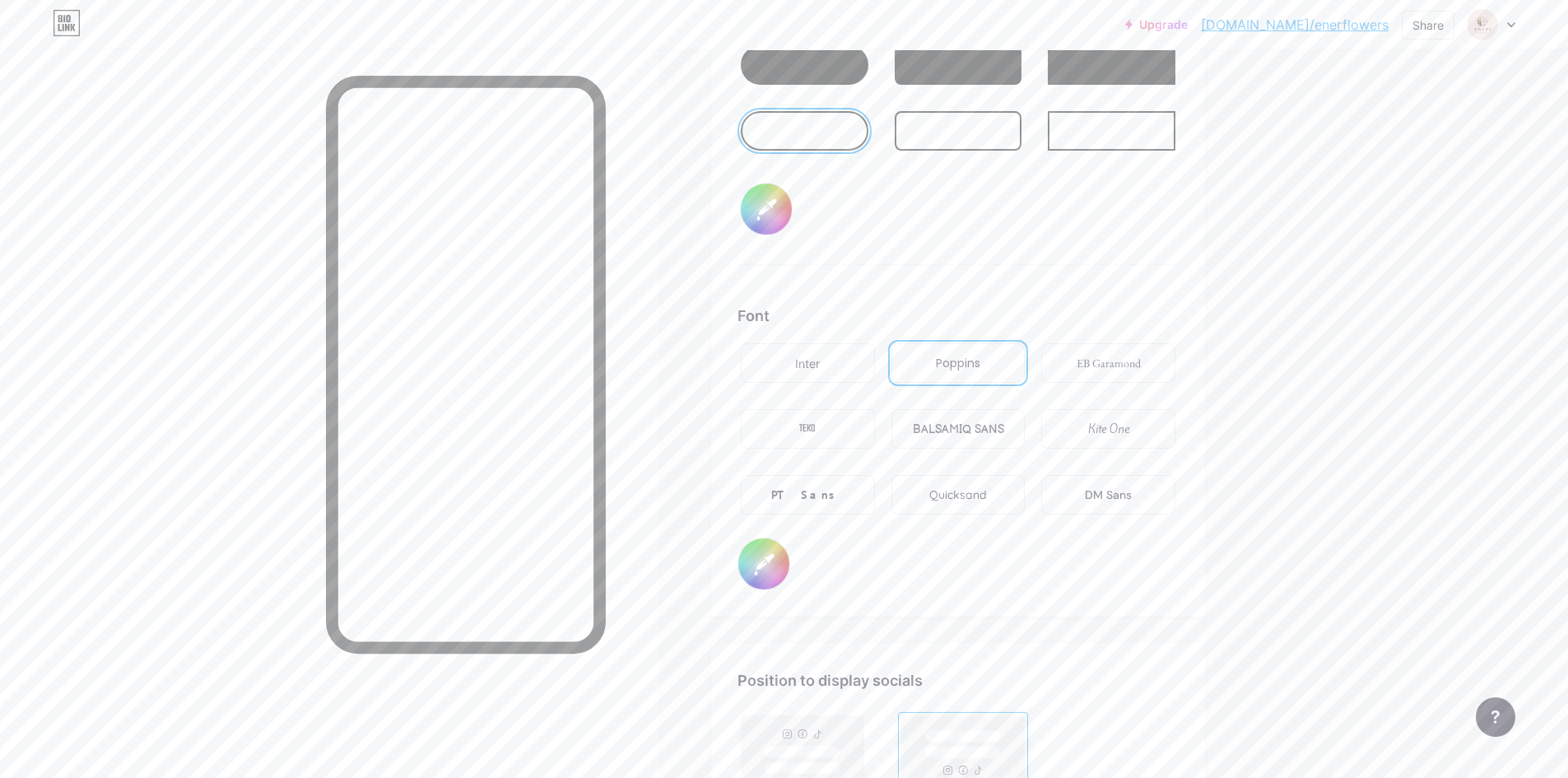 click on "#000000" at bounding box center (764, 564) 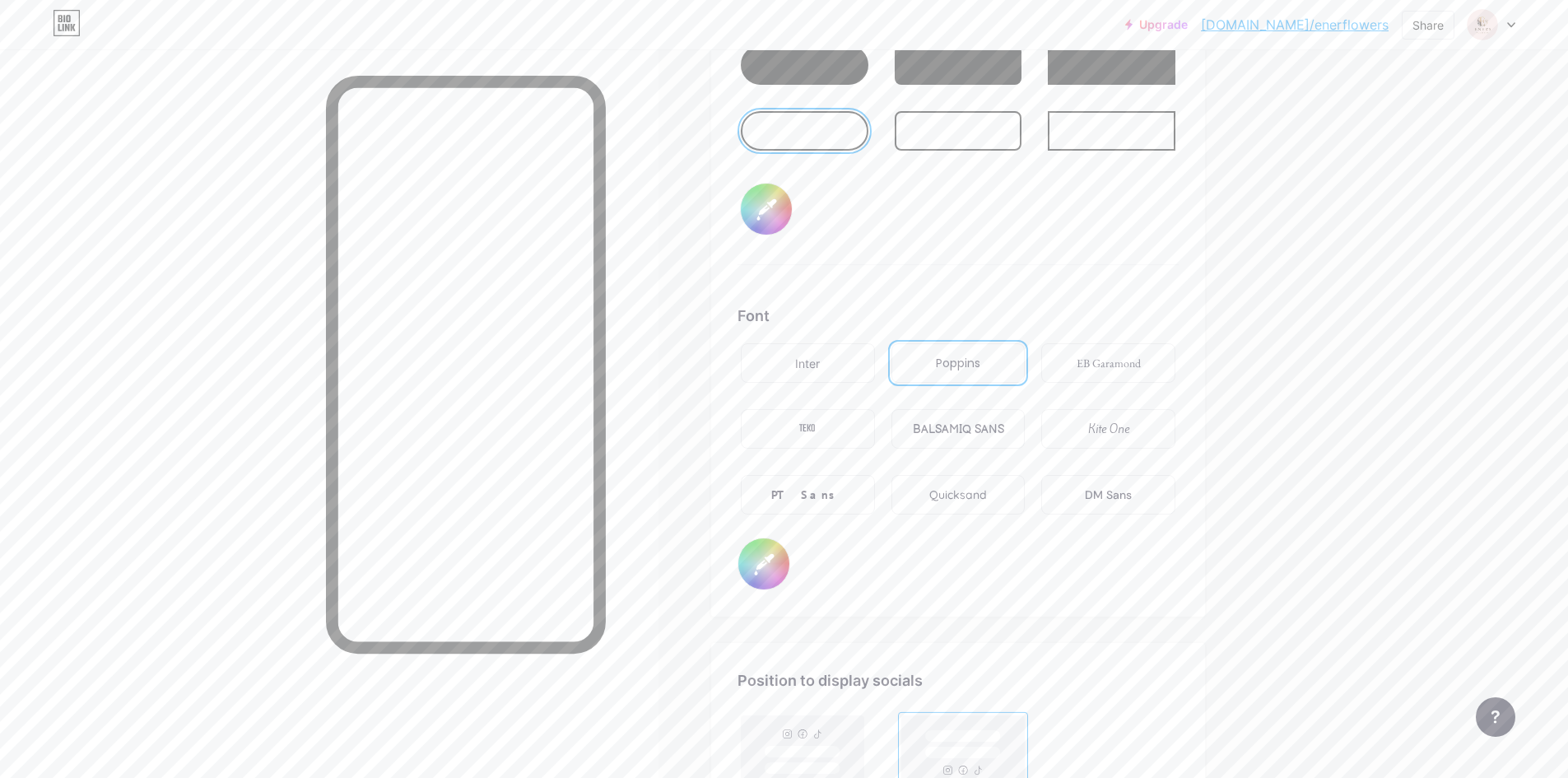 type on "#303030" 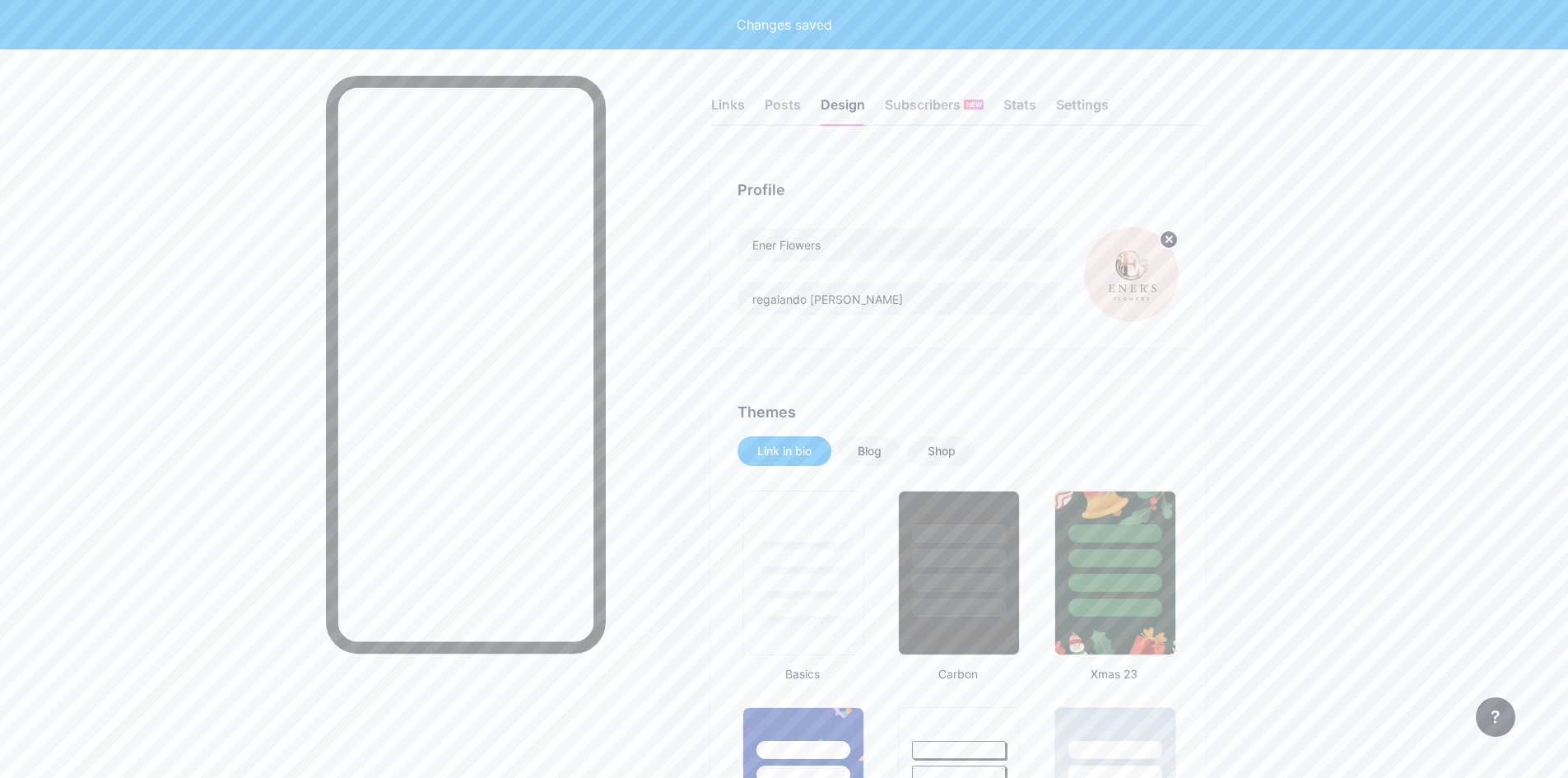 scroll, scrollTop: 0, scrollLeft: 0, axis: both 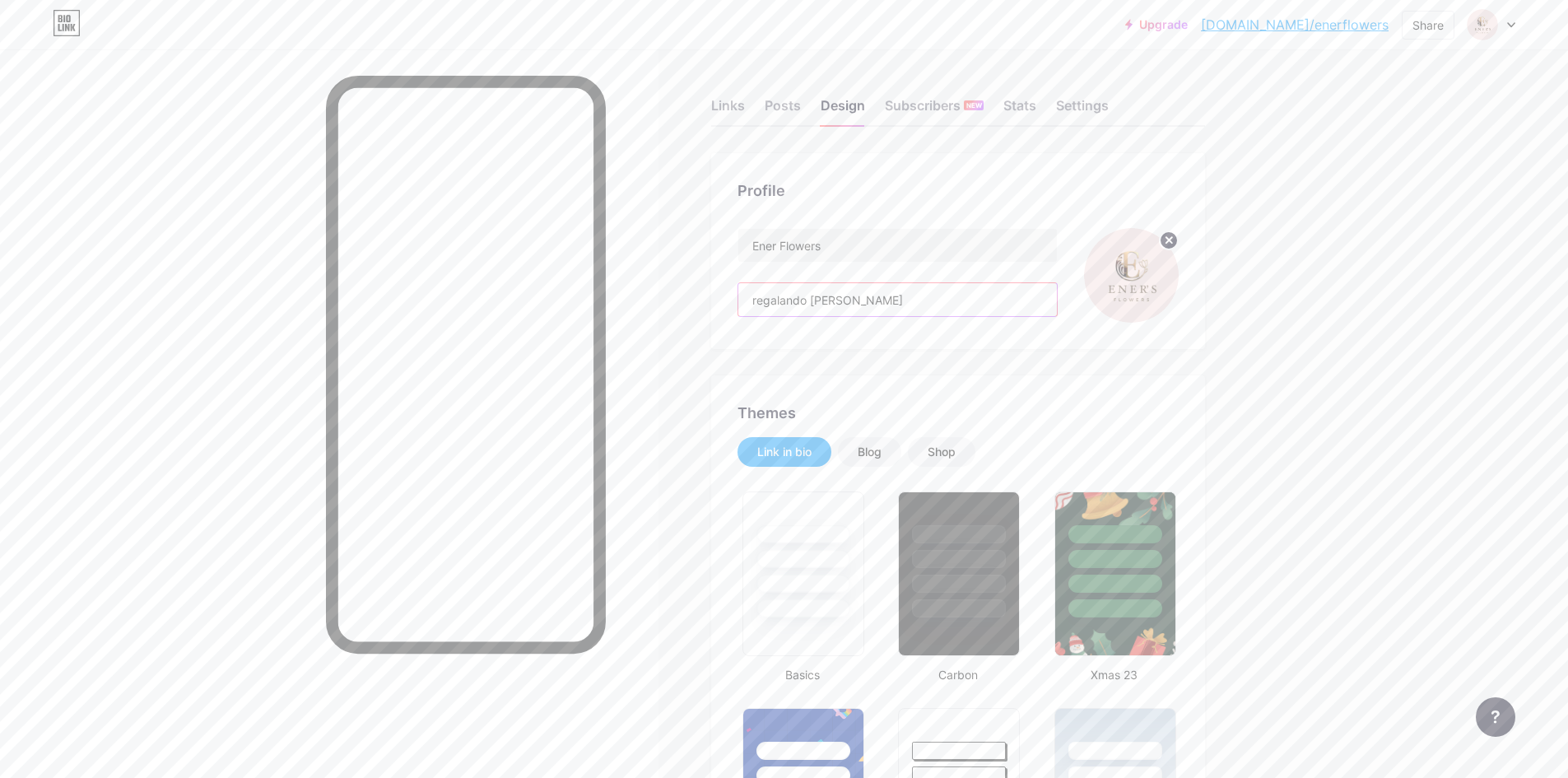 click on "regalando [PERSON_NAME]" at bounding box center (897, 300) 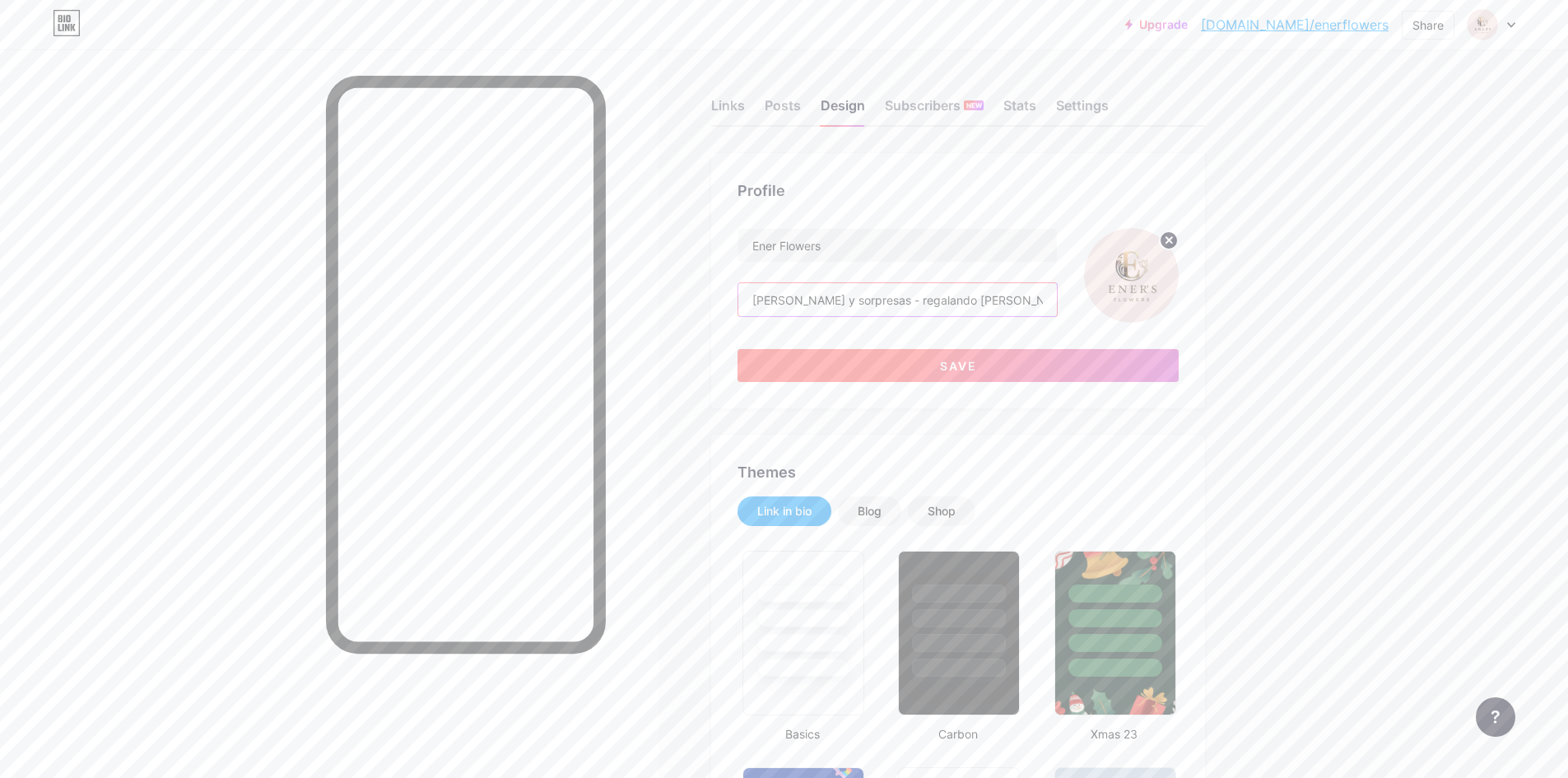 type on "[PERSON_NAME] y sorpresas - regalando [PERSON_NAME]" 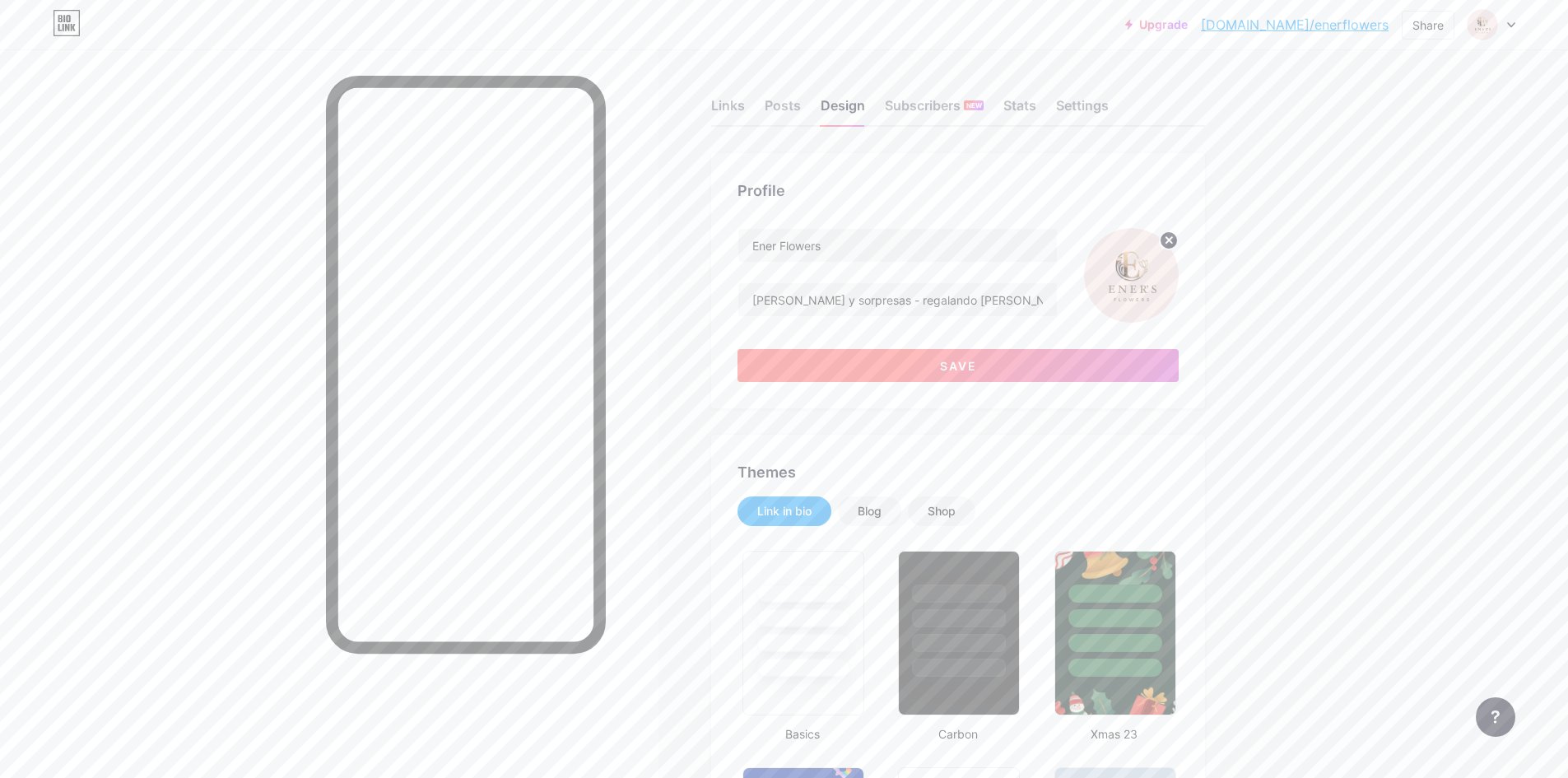 click on "Save" at bounding box center (958, 366) 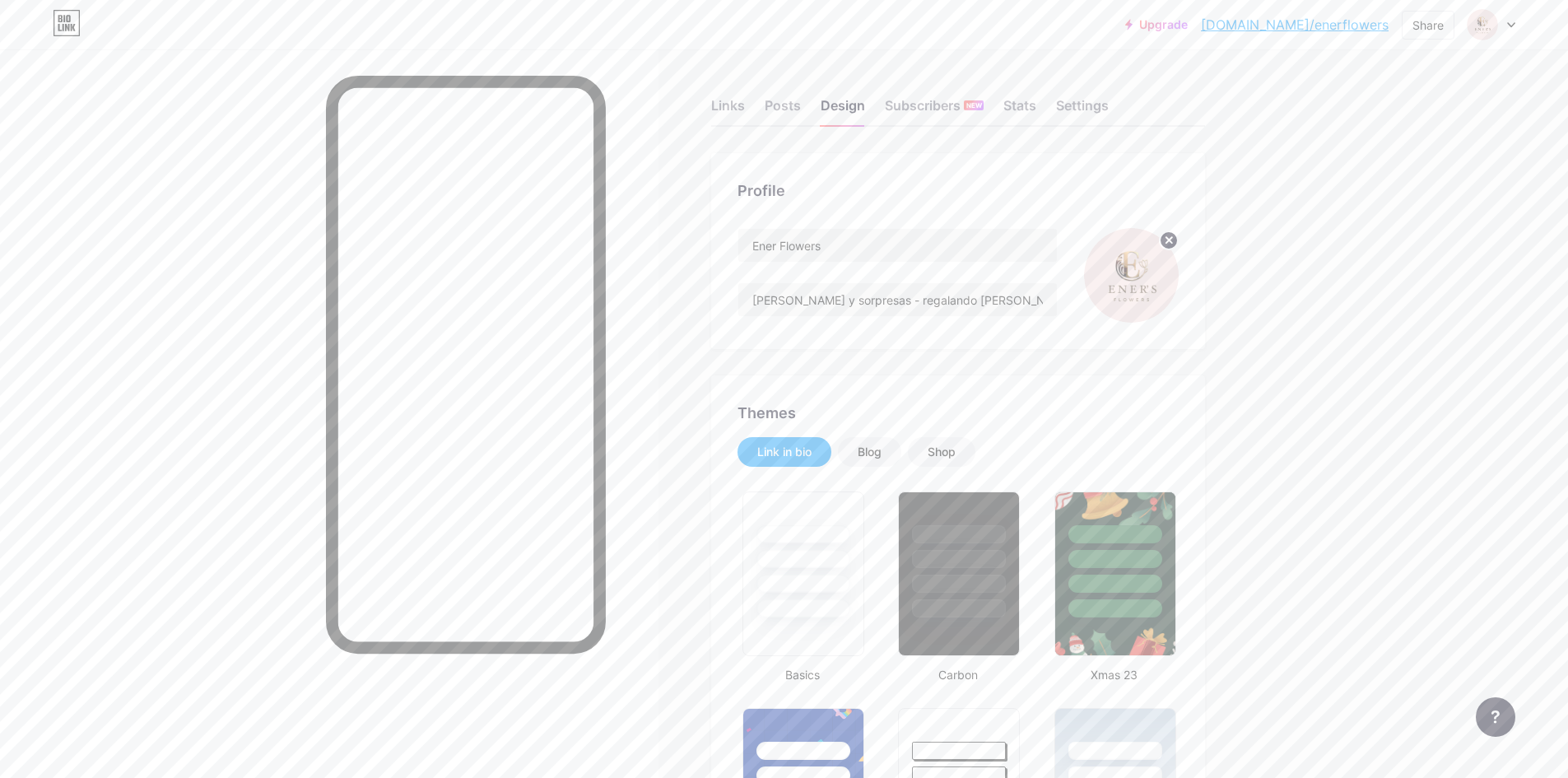 click on "[DOMAIN_NAME]/enerflowers" at bounding box center (1295, 25) 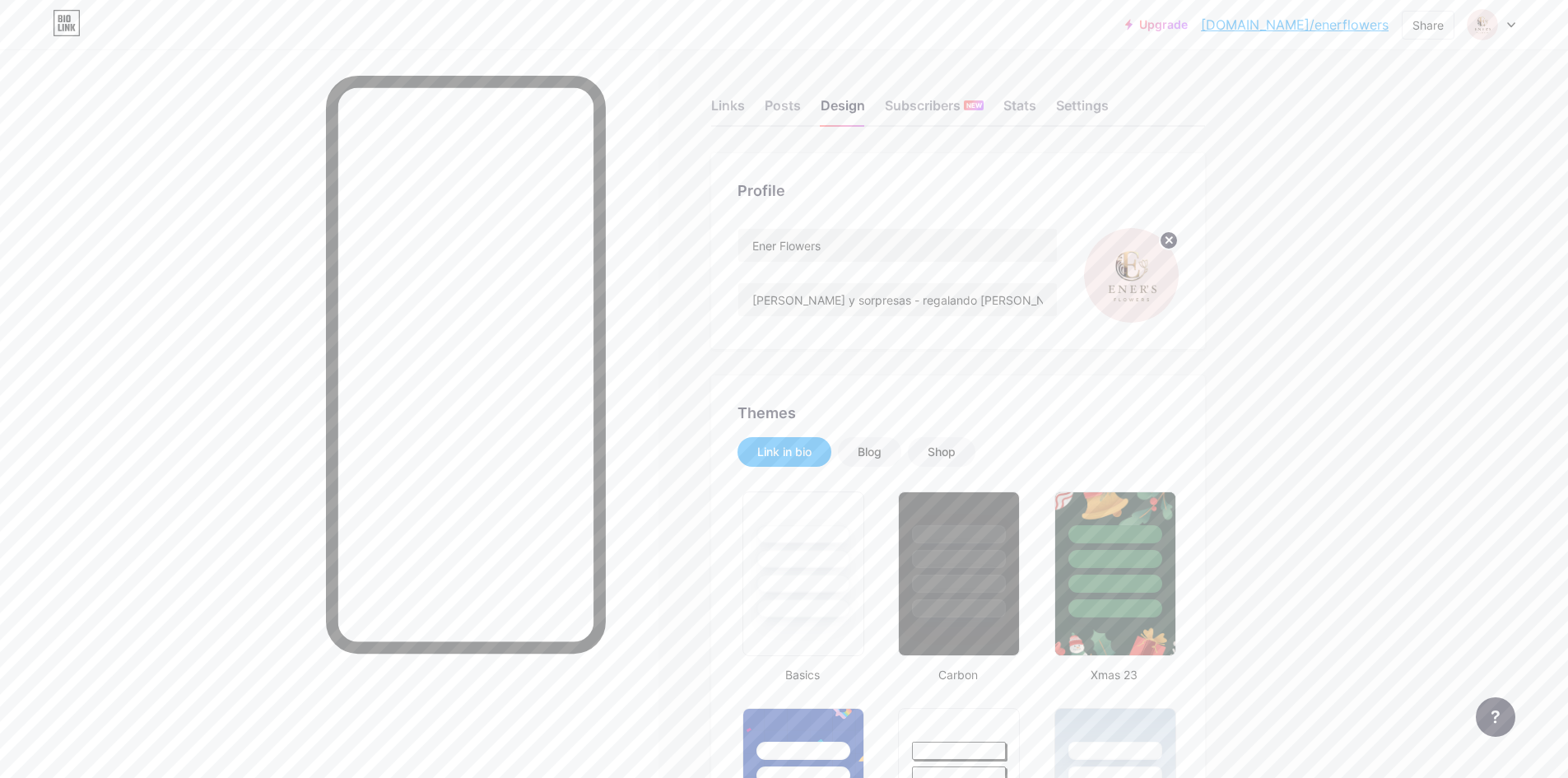 click on "Upgrade   [DOMAIN_NAME]/enerfl...   [DOMAIN_NAME]/enerflowers   Share               Switch accounts     Ener Flowers   [DOMAIN_NAME]/enerflowers       + Add a new page        Account settings   Logout   Link Copied
Links
Posts
Design
Subscribers
NEW
Stats
Settings     Profile   Ener Flowers     [PERSON_NAME] y sorpresas - regalando [PERSON_NAME]                   Themes   Link in bio   Blog   Shop       Basics       Carbon       Xmas 23       Pride       Glitch       Winter · Live       Glassy · Live       Chameleon · Live       Rainy Night · Live       Neon · Live       Summer       Retro       Strawberry · Live       Desert       Sunny       Autumn       Leaf       Clear Sky       Blush       Unicorn       Minimal       Cloudy       Shadow     Create your own           Changes saved     Background         Color           Video                   Image           Button       #ffffff   Font   Inter Poppins EB Garamond TEKO Kite One" at bounding box center (784, 1883) 